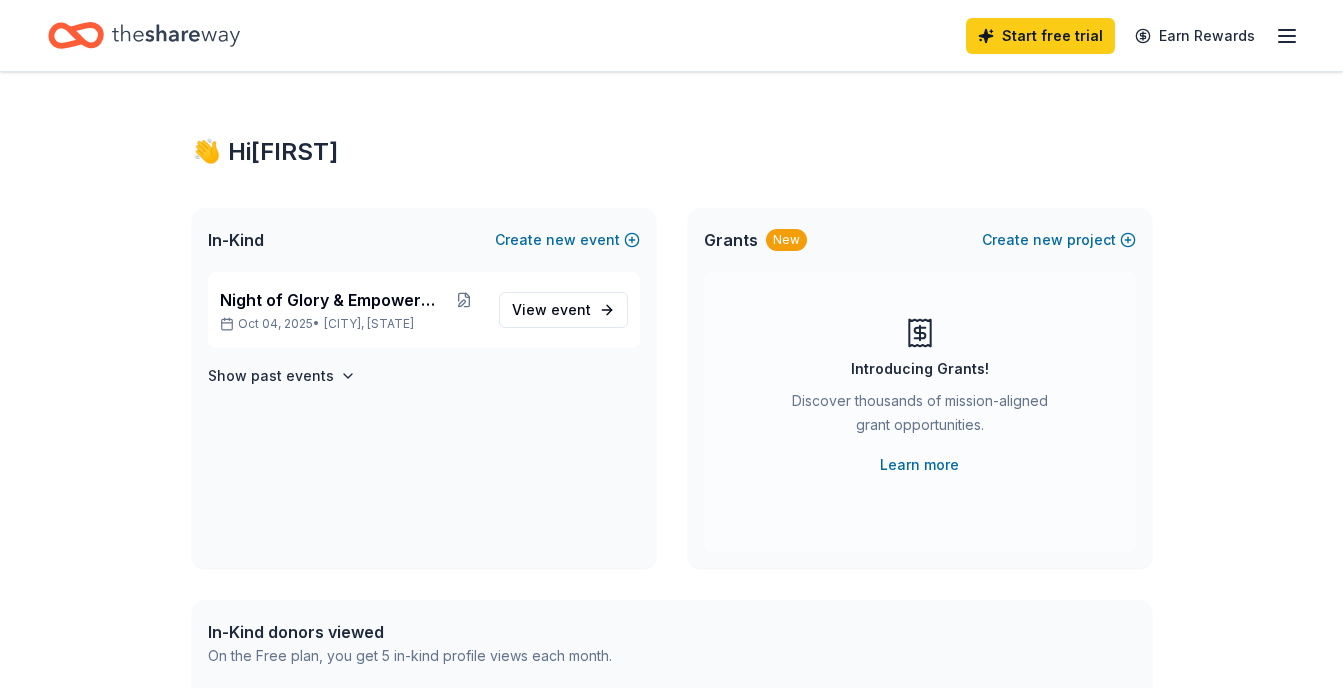 scroll, scrollTop: 0, scrollLeft: 0, axis: both 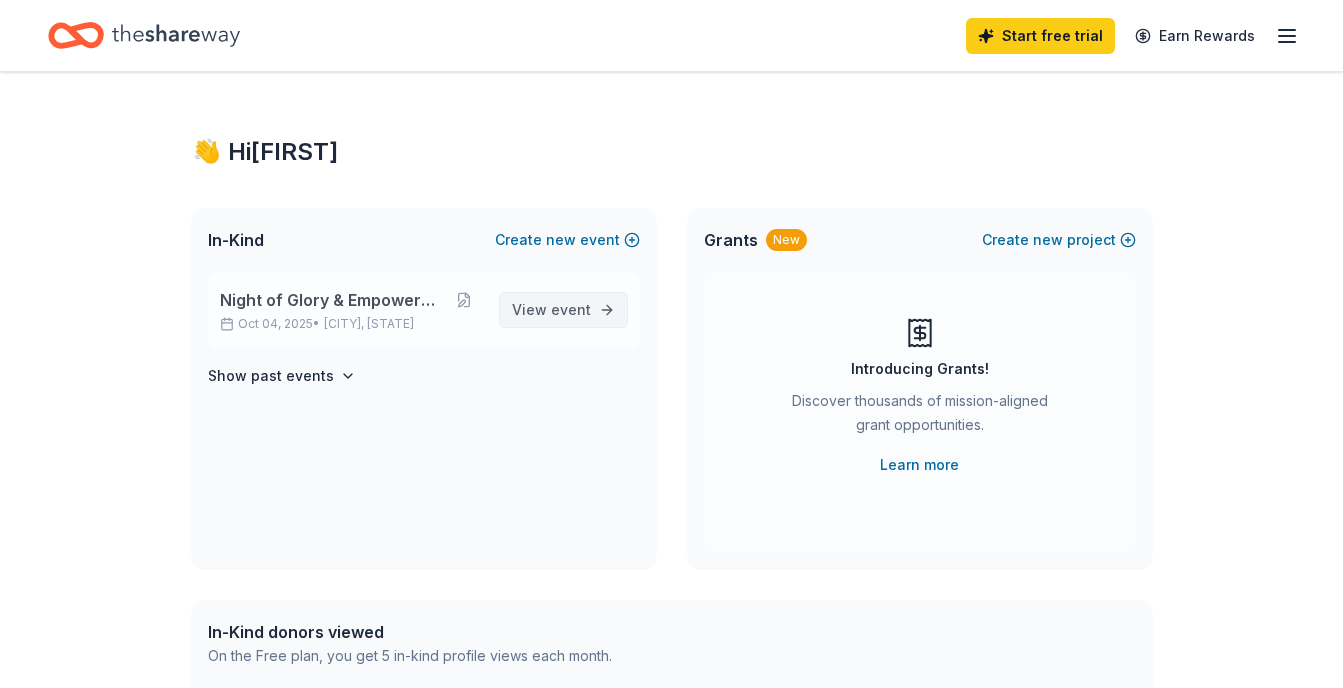click on "event" at bounding box center (571, 309) 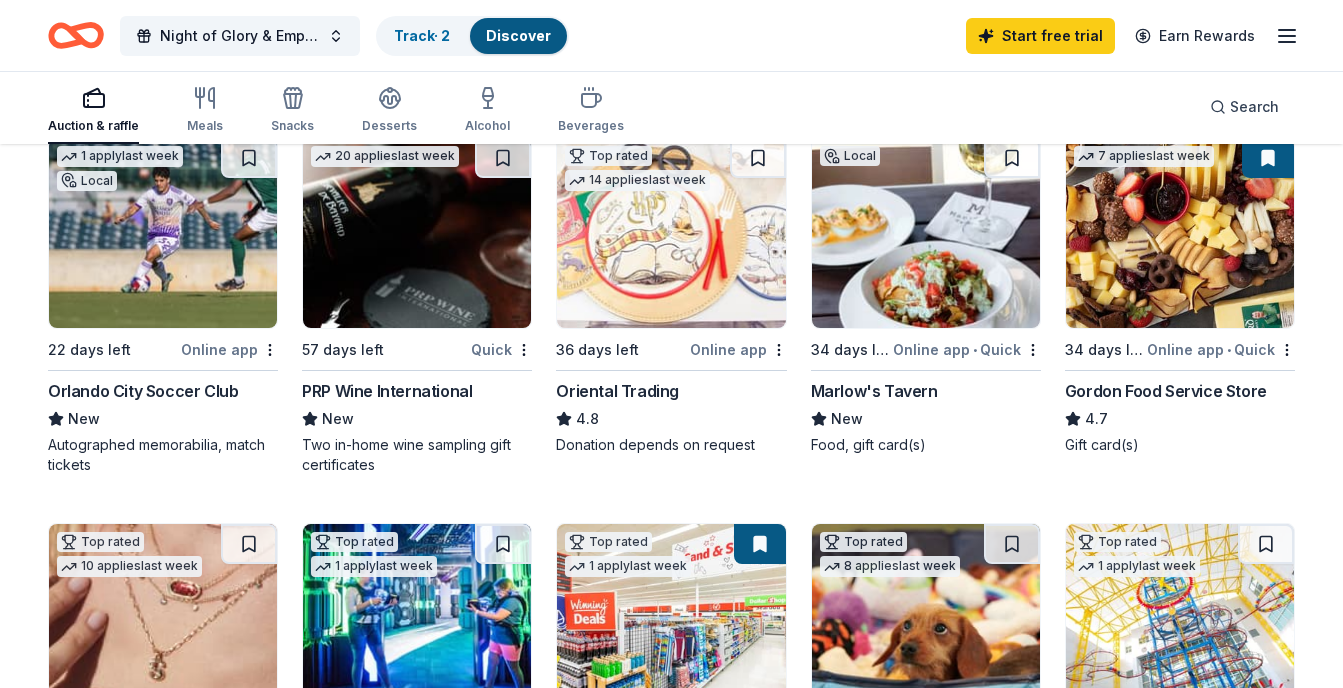 scroll, scrollTop: 0, scrollLeft: 0, axis: both 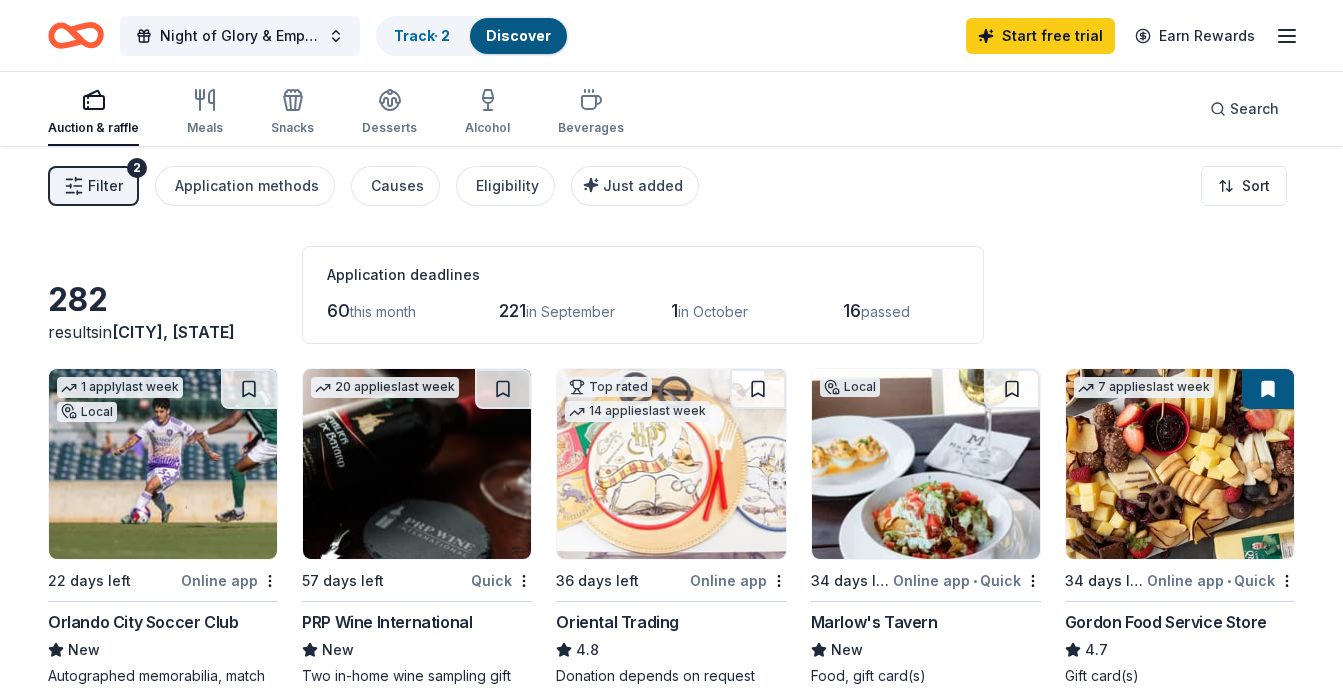 drag, startPoint x: 1144, startPoint y: 77, endPoint x: 1325, endPoint y: 12, distance: 192.31744 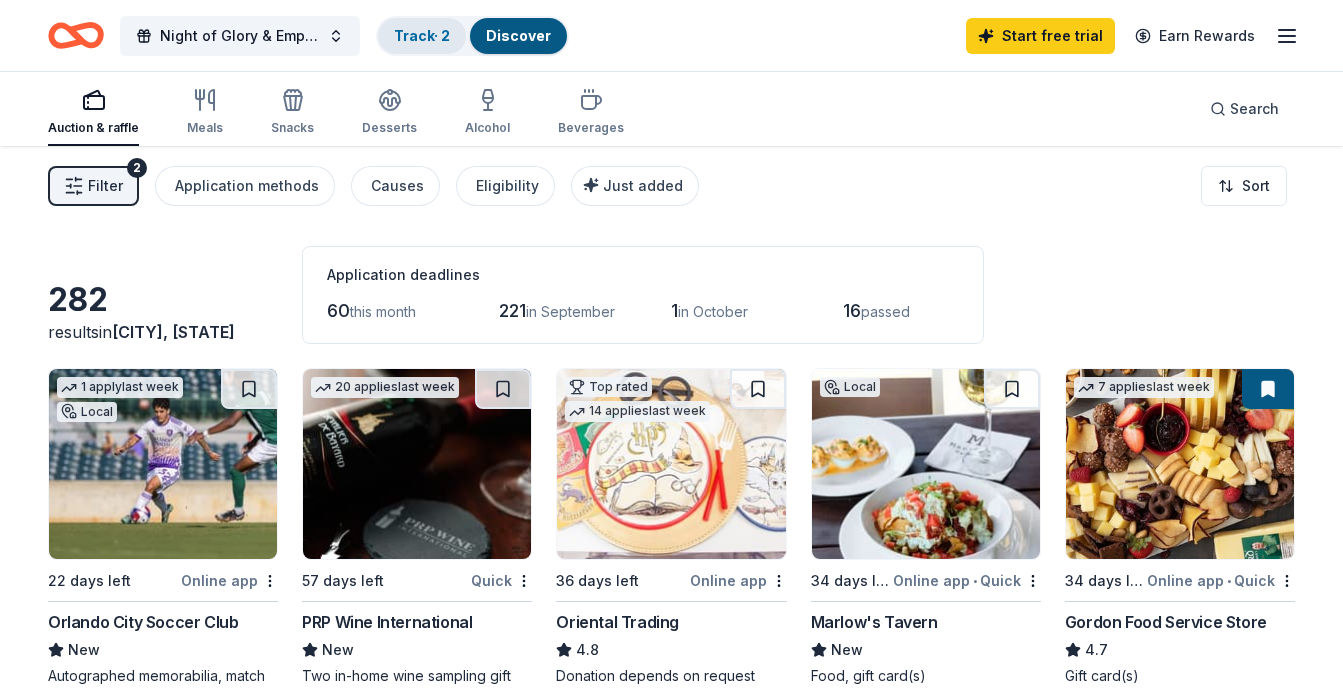 click on "Track · 2" at bounding box center (422, 35) 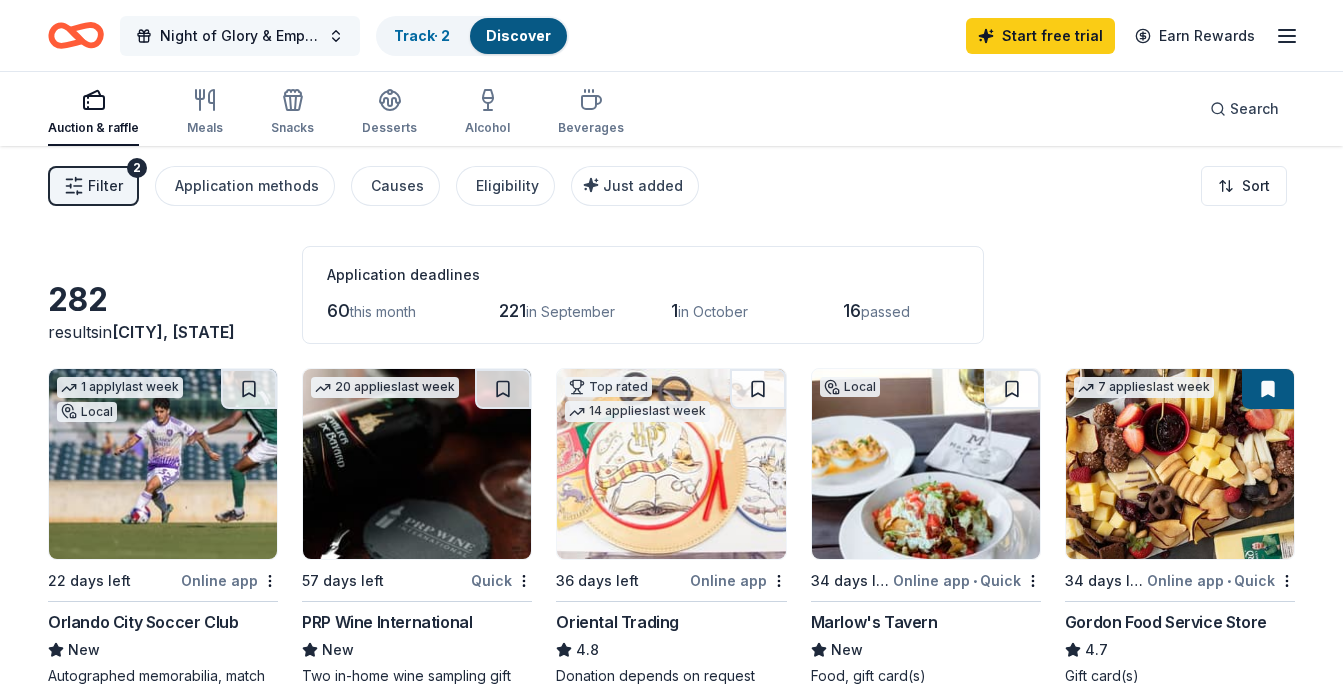 click on "Night of Glory & Empowerment" at bounding box center [240, 36] 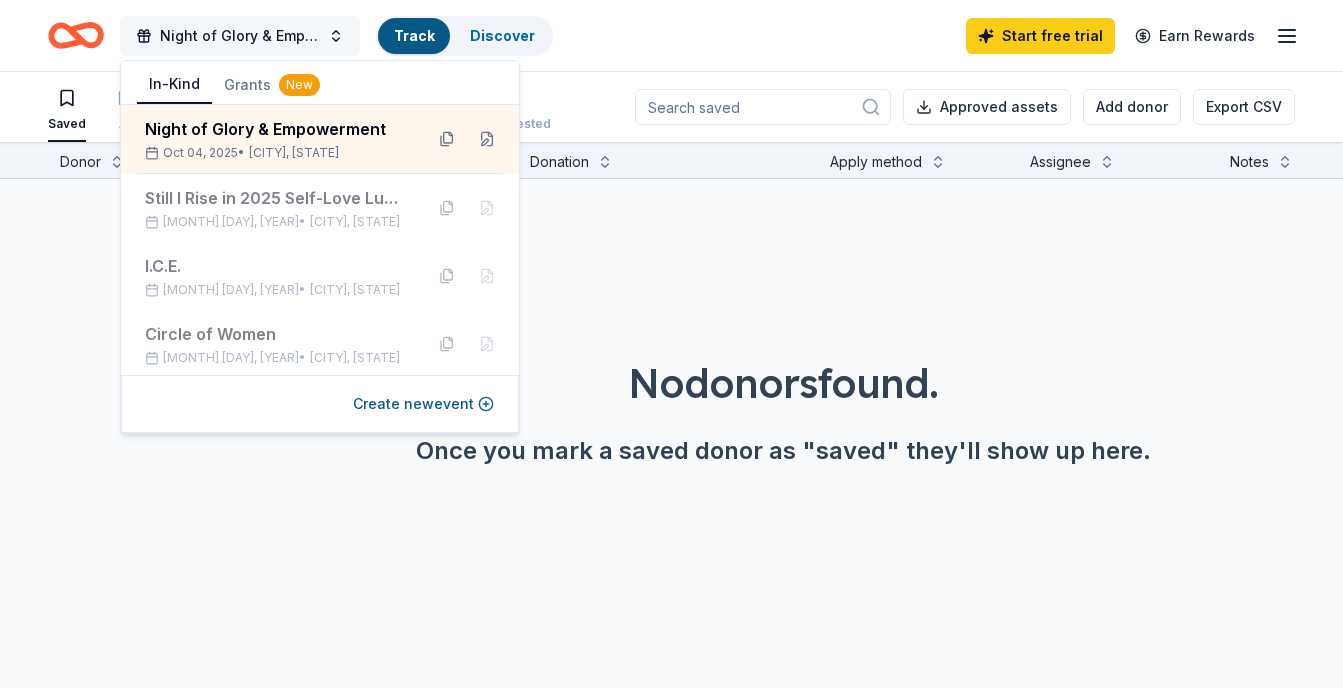 scroll, scrollTop: 1, scrollLeft: 0, axis: vertical 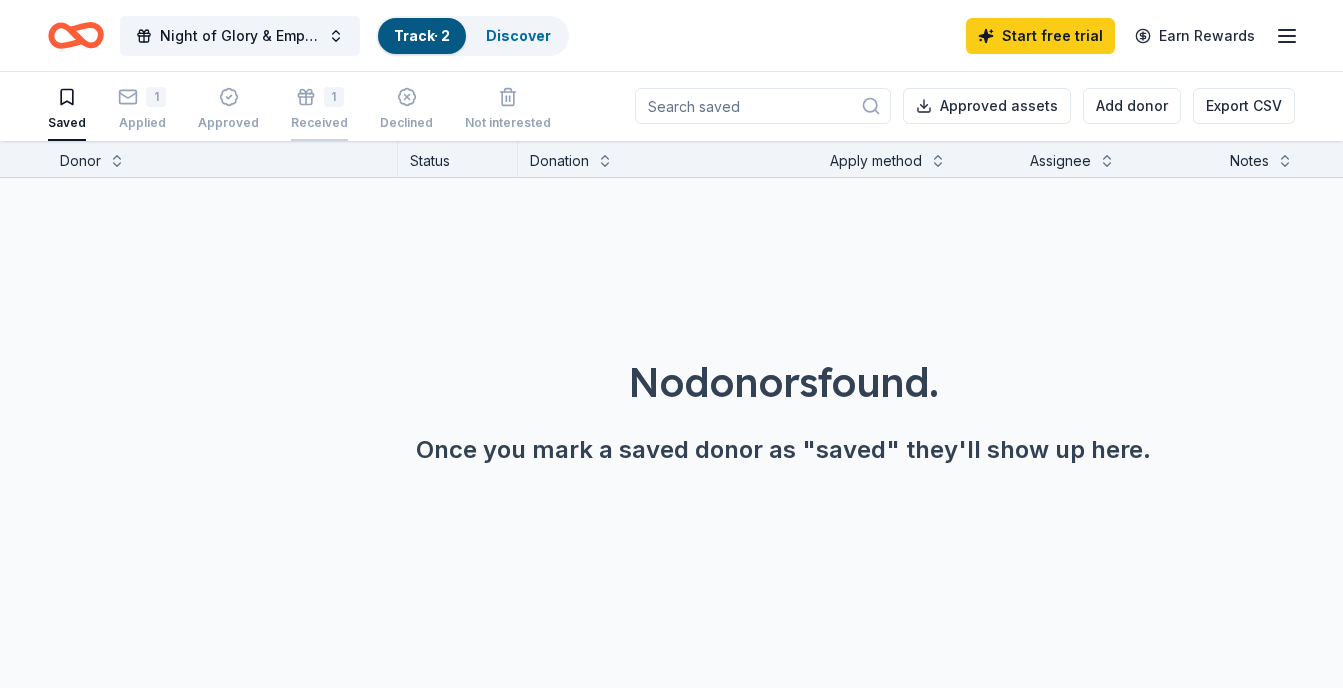 click on "1" at bounding box center (334, 97) 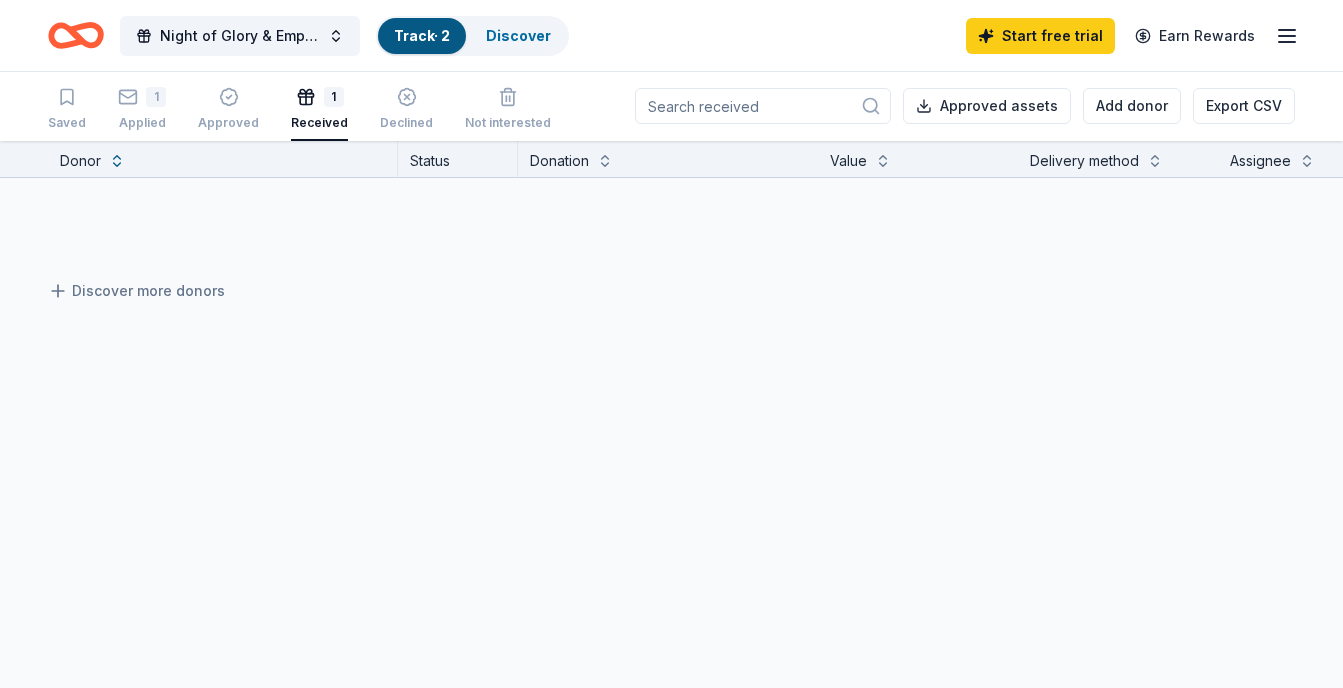 scroll, scrollTop: 0, scrollLeft: 0, axis: both 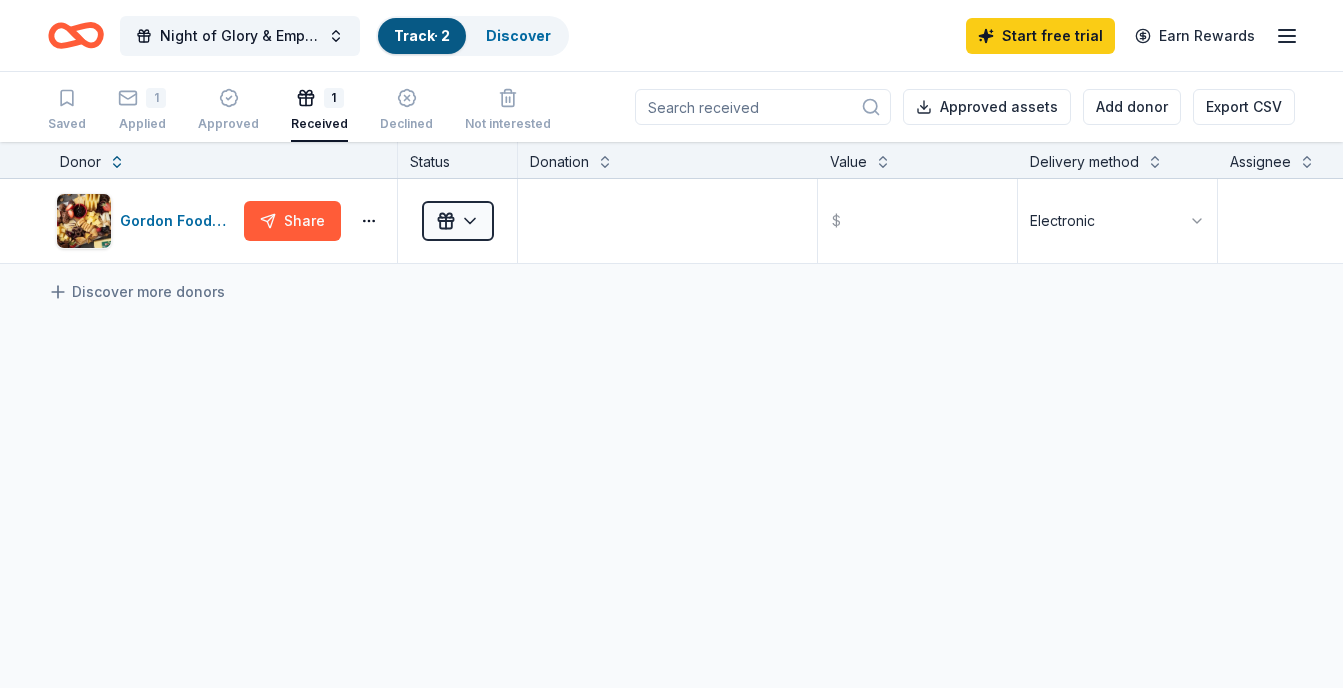 click on "Night of Glory & Empowerment Track  · 2 Discover Start free  trial Earn Rewards" at bounding box center (671, 35) 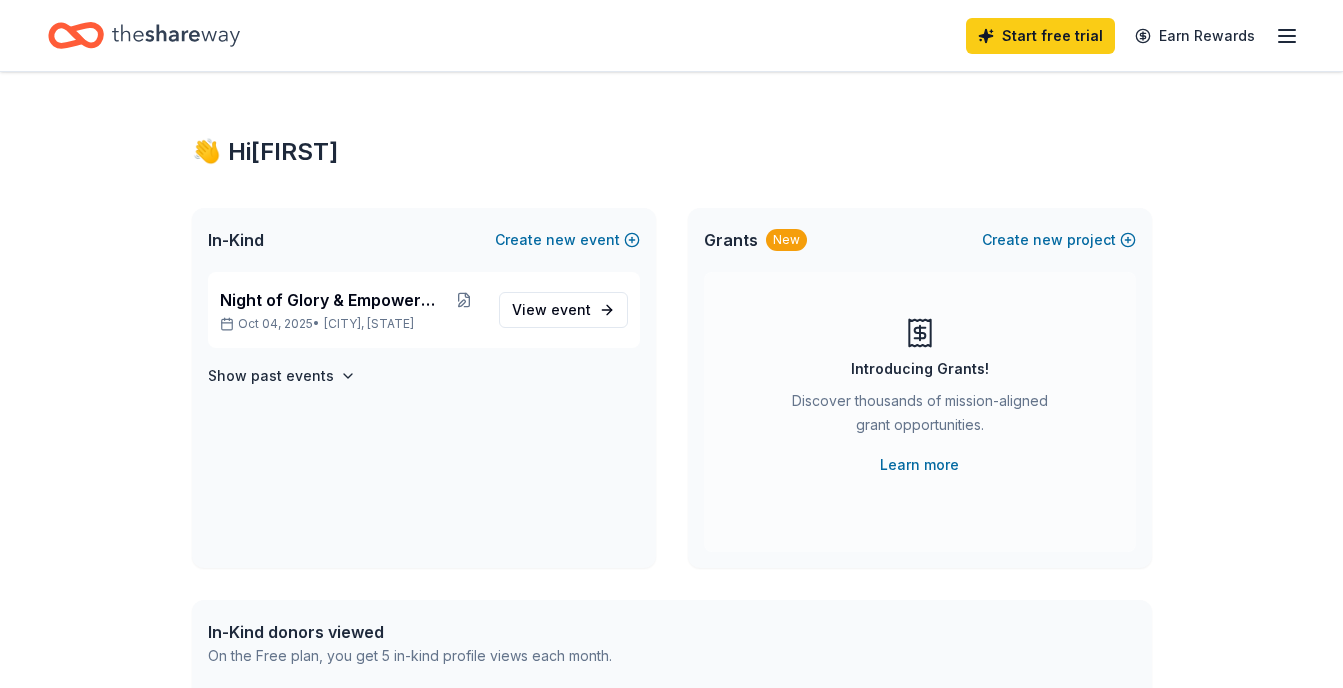 scroll, scrollTop: 0, scrollLeft: 0, axis: both 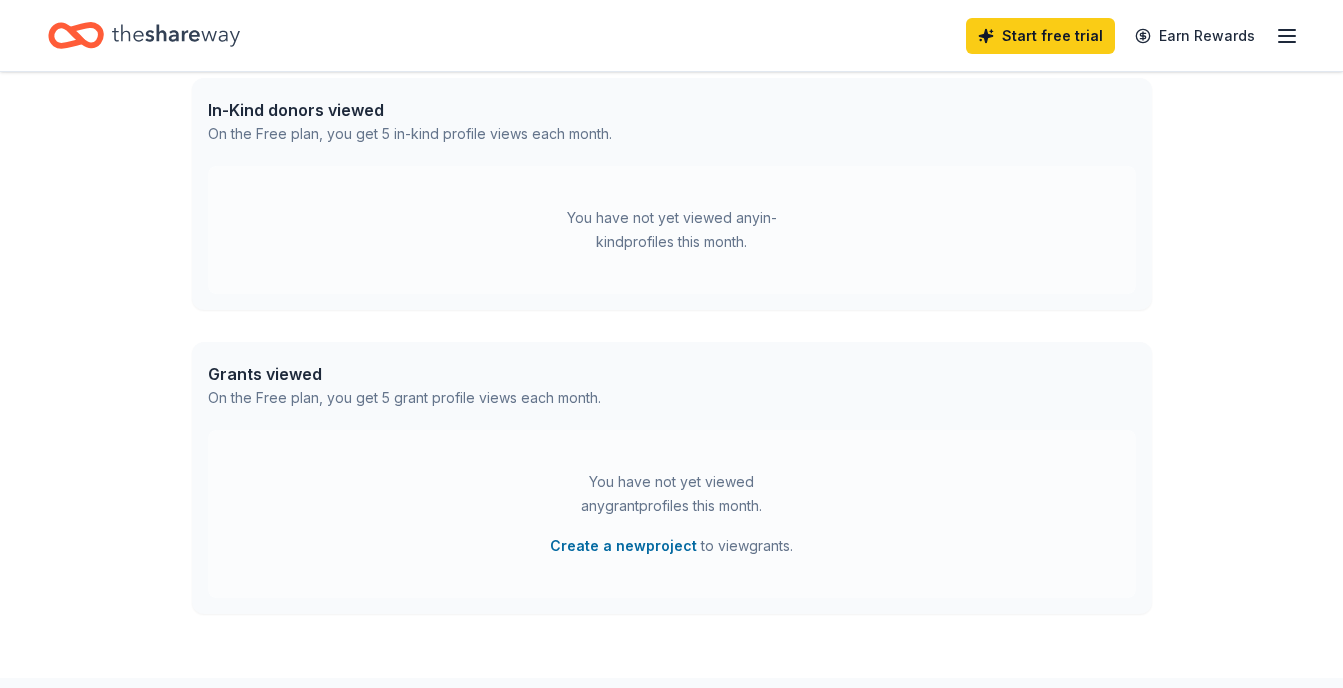 click on "Grants viewed" at bounding box center [404, 374] 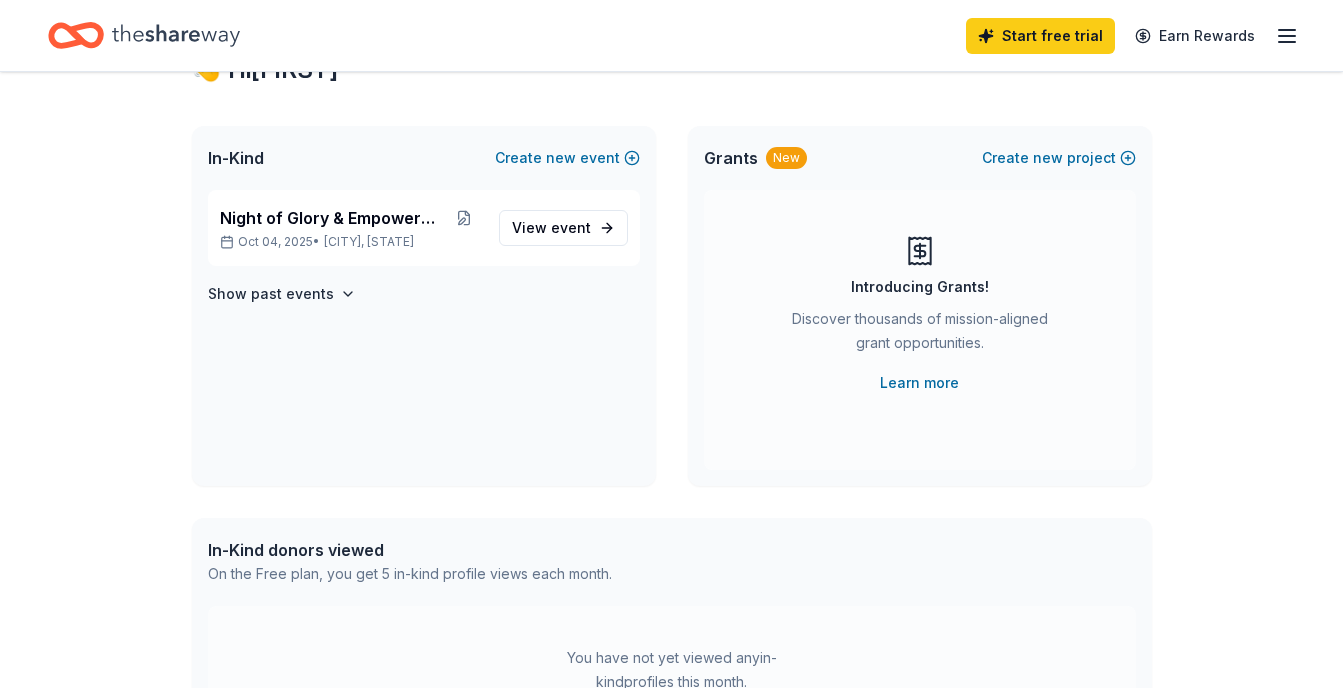 scroll, scrollTop: 0, scrollLeft: 0, axis: both 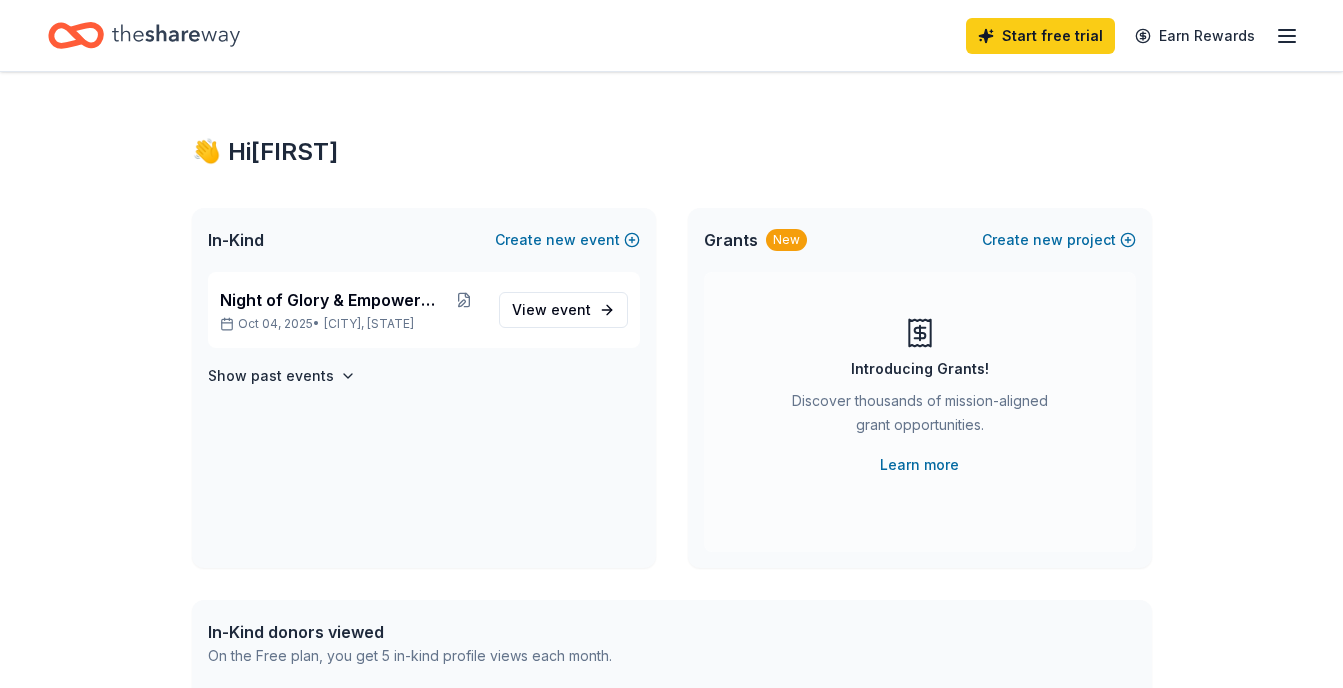 click on "Grants" at bounding box center (731, 240) 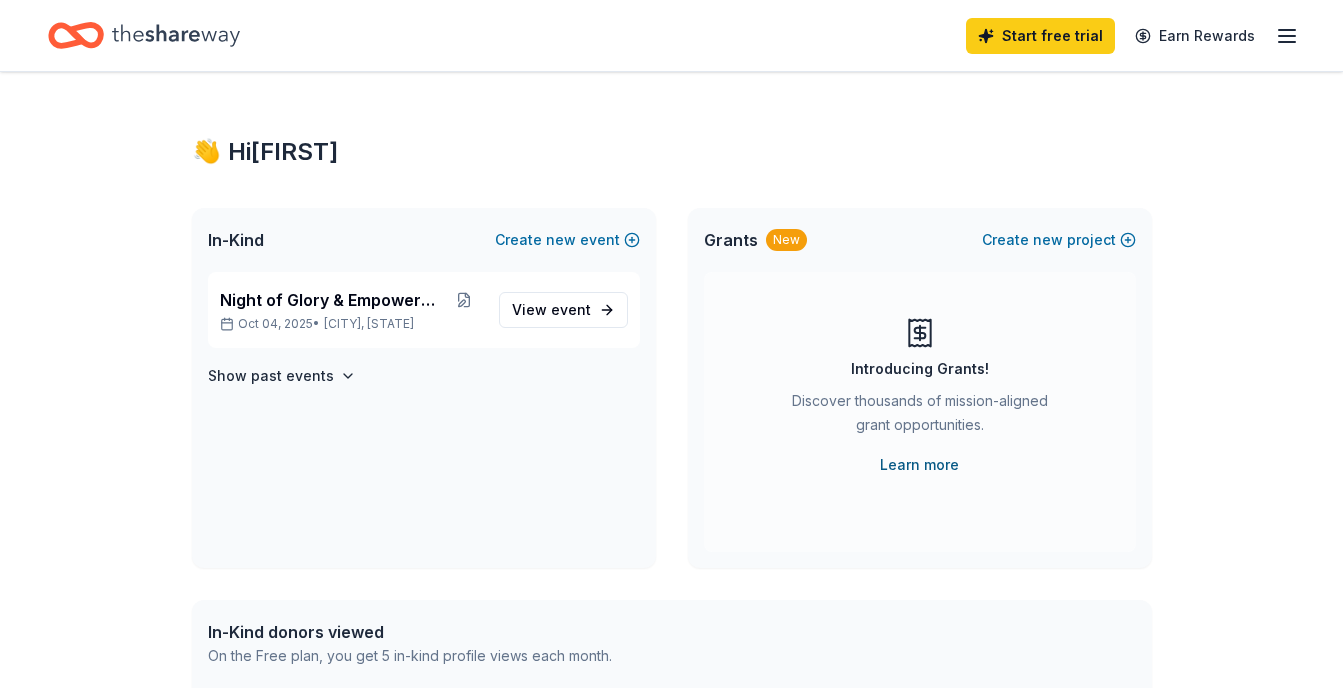 click on "Learn more" at bounding box center [919, 465] 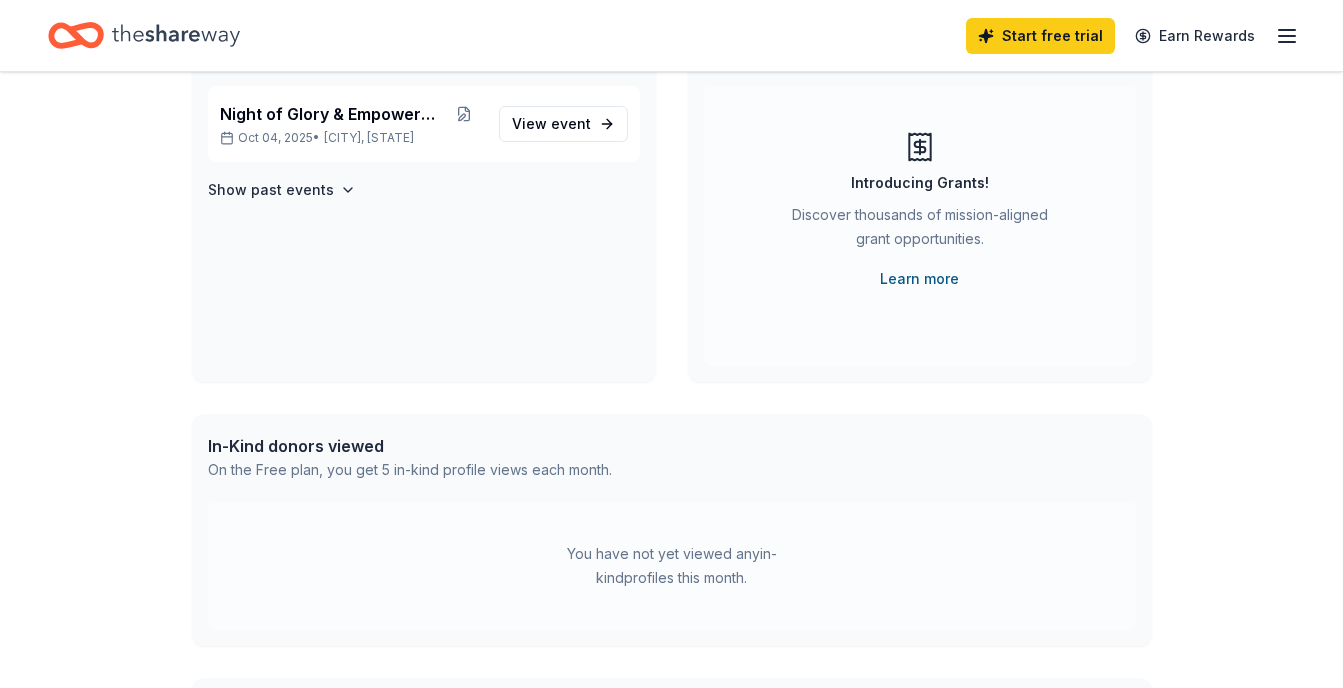 scroll, scrollTop: 187, scrollLeft: 0, axis: vertical 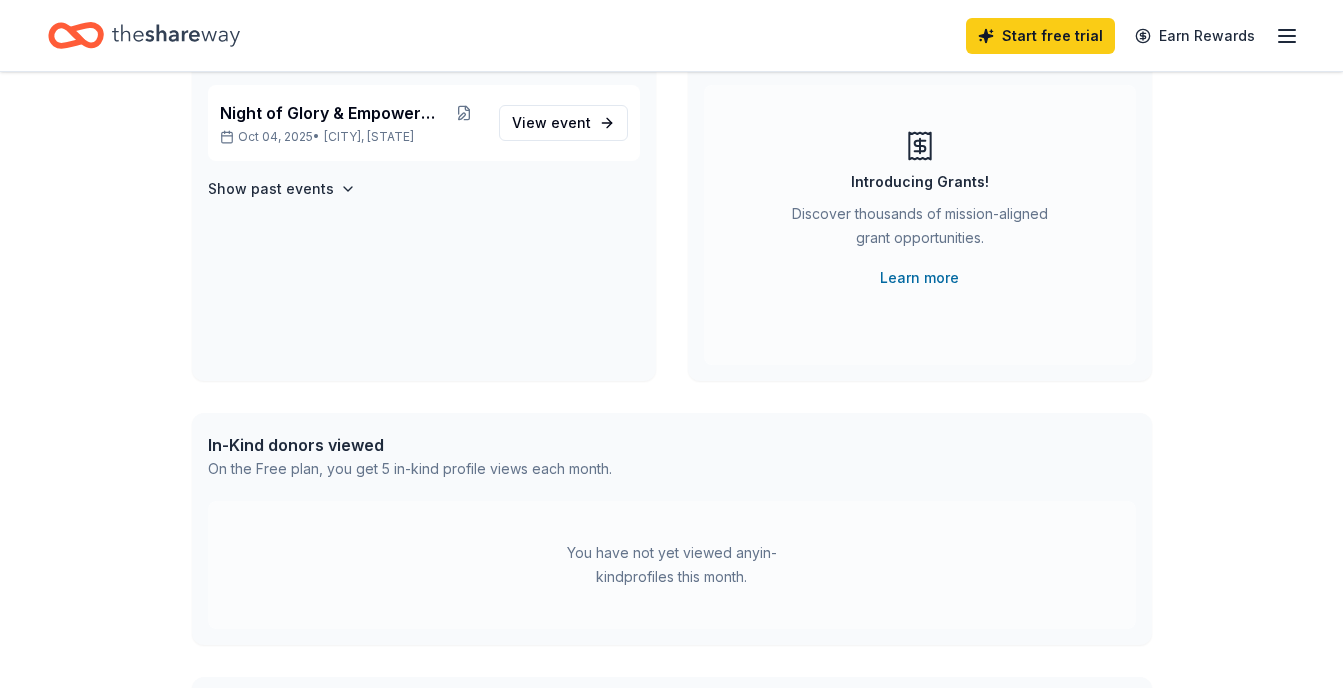 click on "👋 Hi [FIRST] In-Kind Create new event Night of Glory & Empowerment Oct 04, 2025 • Altamonte Springs, [STATE] View event Show past events Grants New Create new project Introducing Grants! Discover thousands of mission-aligned grant opportunities. Learn more In-Kind donors viewed On the Free plan, you get 5 in-kind profile views each month. You have not yet viewed any in-kind profiles this month. Grants viewed On the Free plan, you get 5 grant profile views each month. You have not yet viewed any grant profiles this month. Create a new project to view grants." at bounding box center (671, 449) 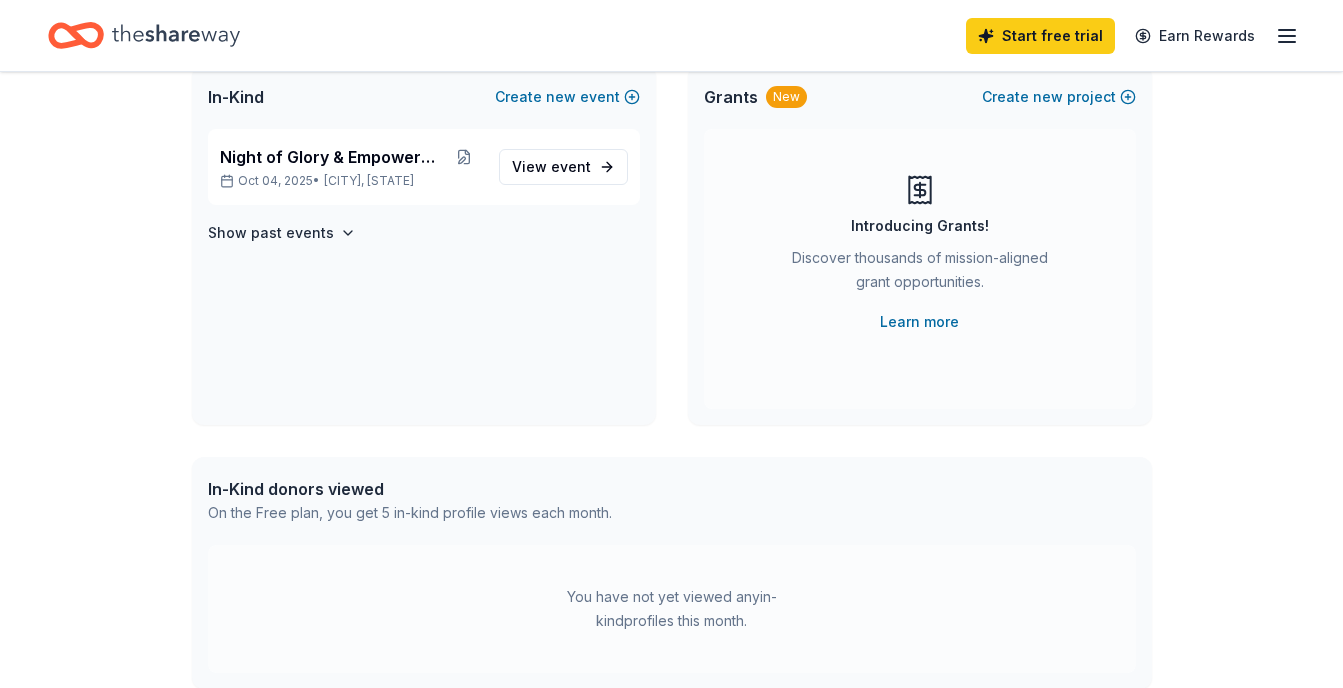 scroll, scrollTop: 59, scrollLeft: 0, axis: vertical 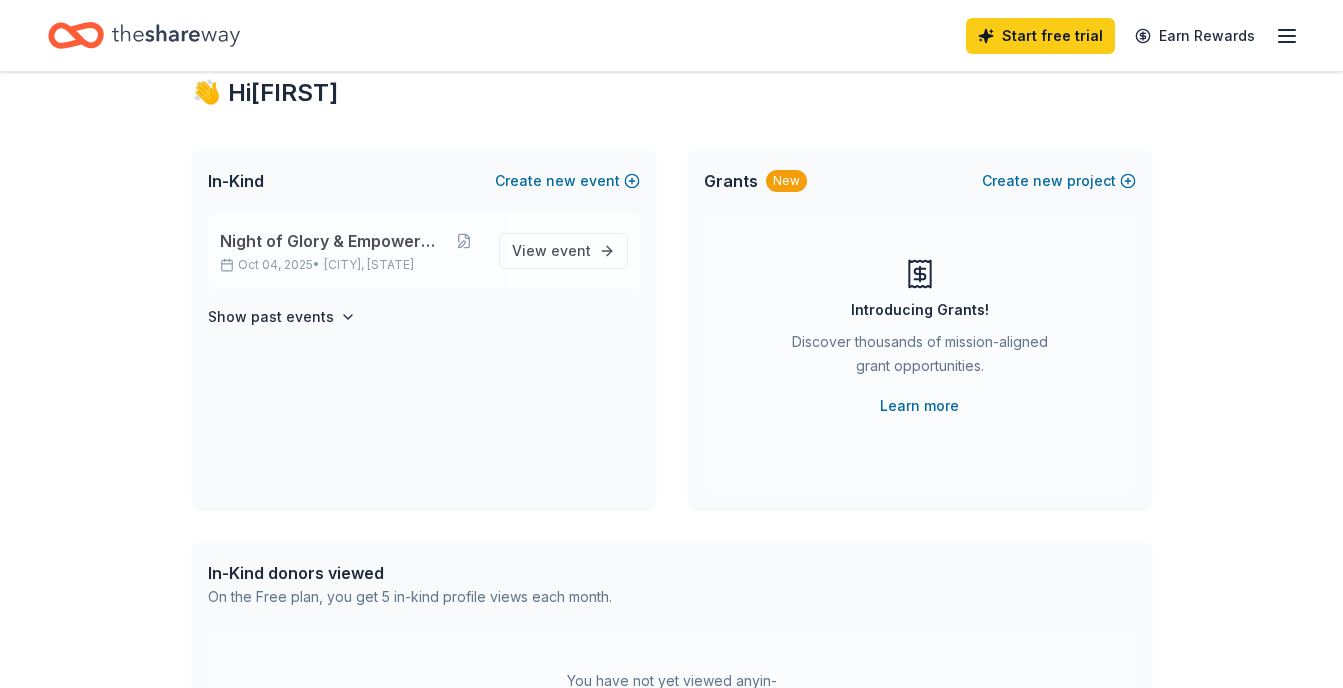 click on "Night of Glory & Empowerment" at bounding box center [333, 241] 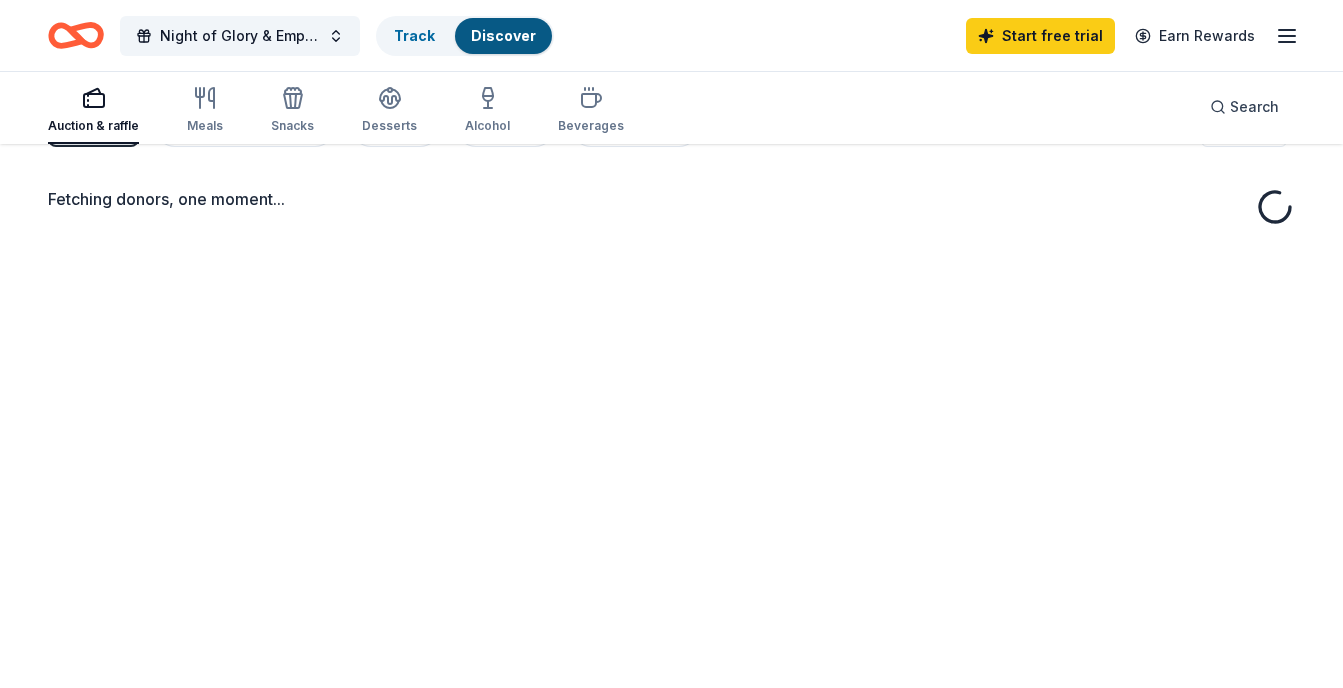 scroll, scrollTop: 0, scrollLeft: 0, axis: both 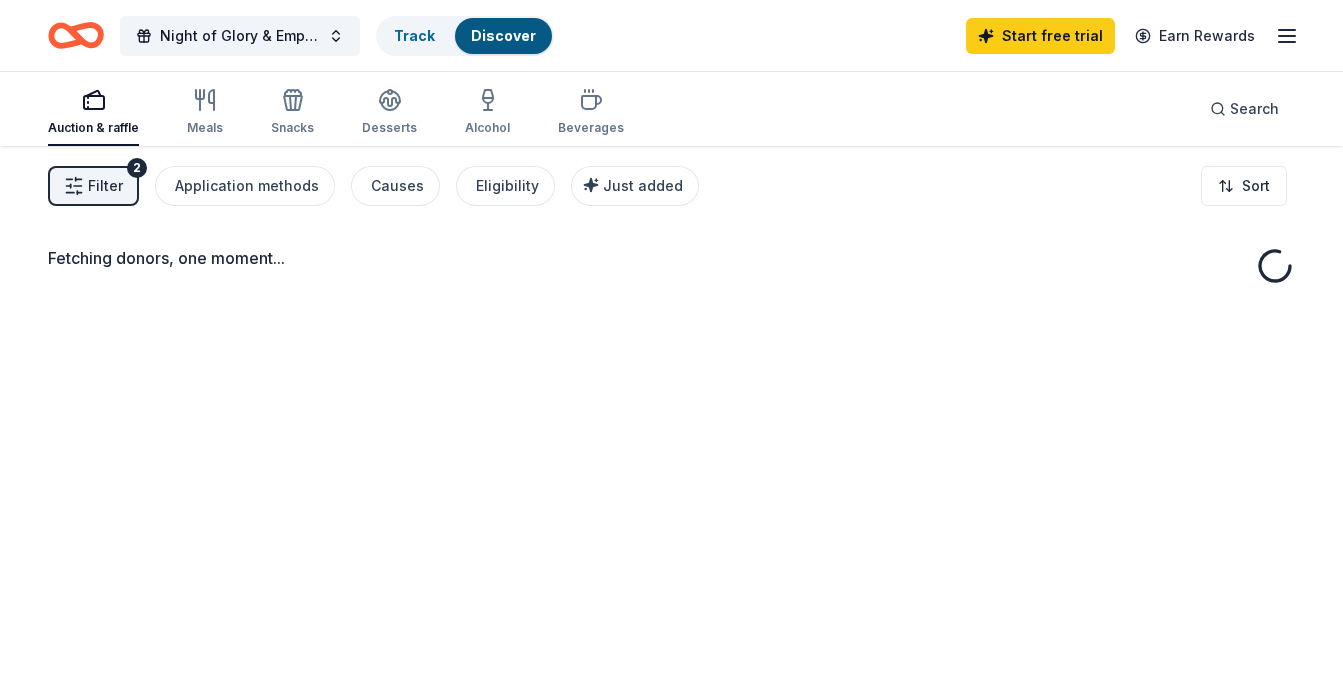 click on "Fetching donors, one moment..." at bounding box center [671, 490] 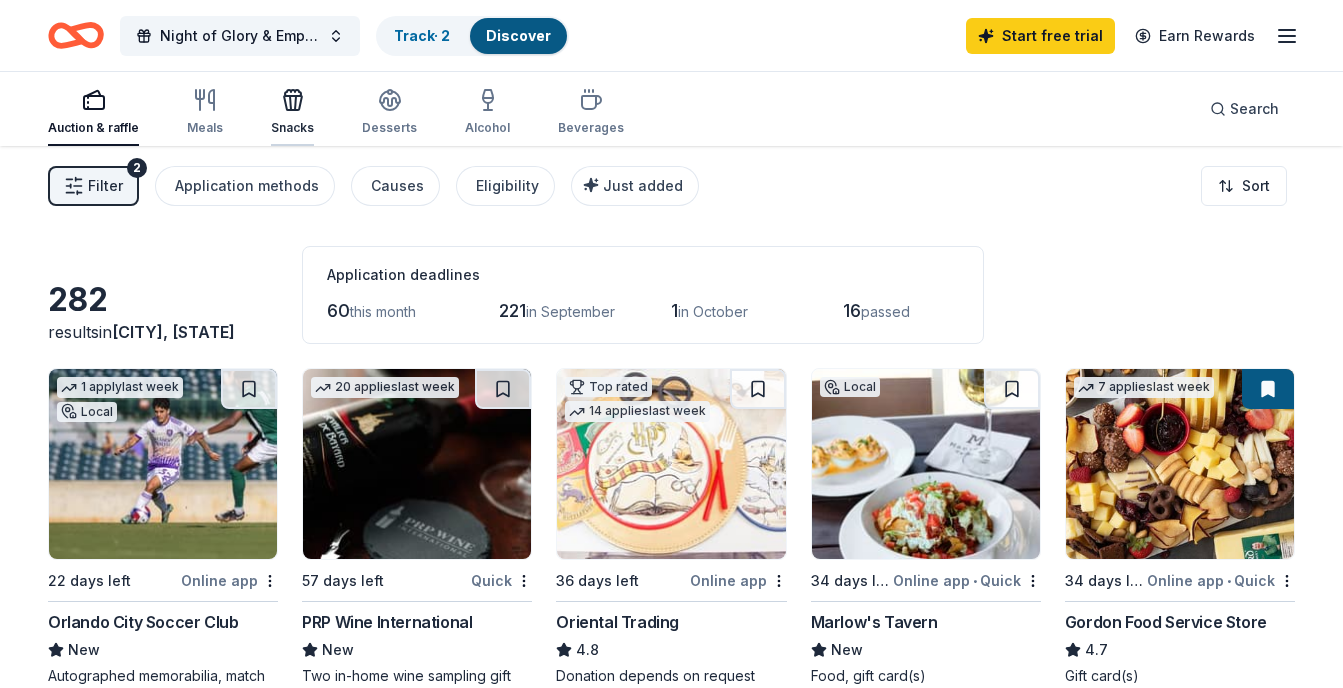 click on "Snacks" at bounding box center [292, 112] 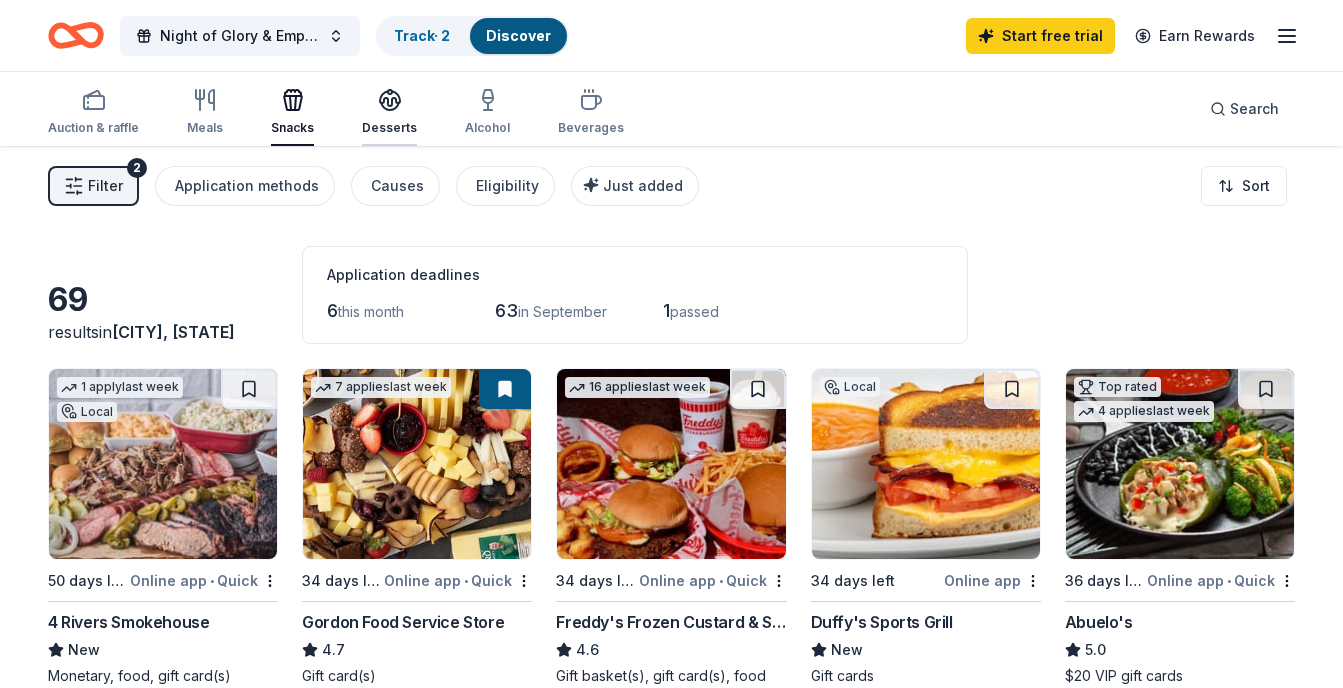 click 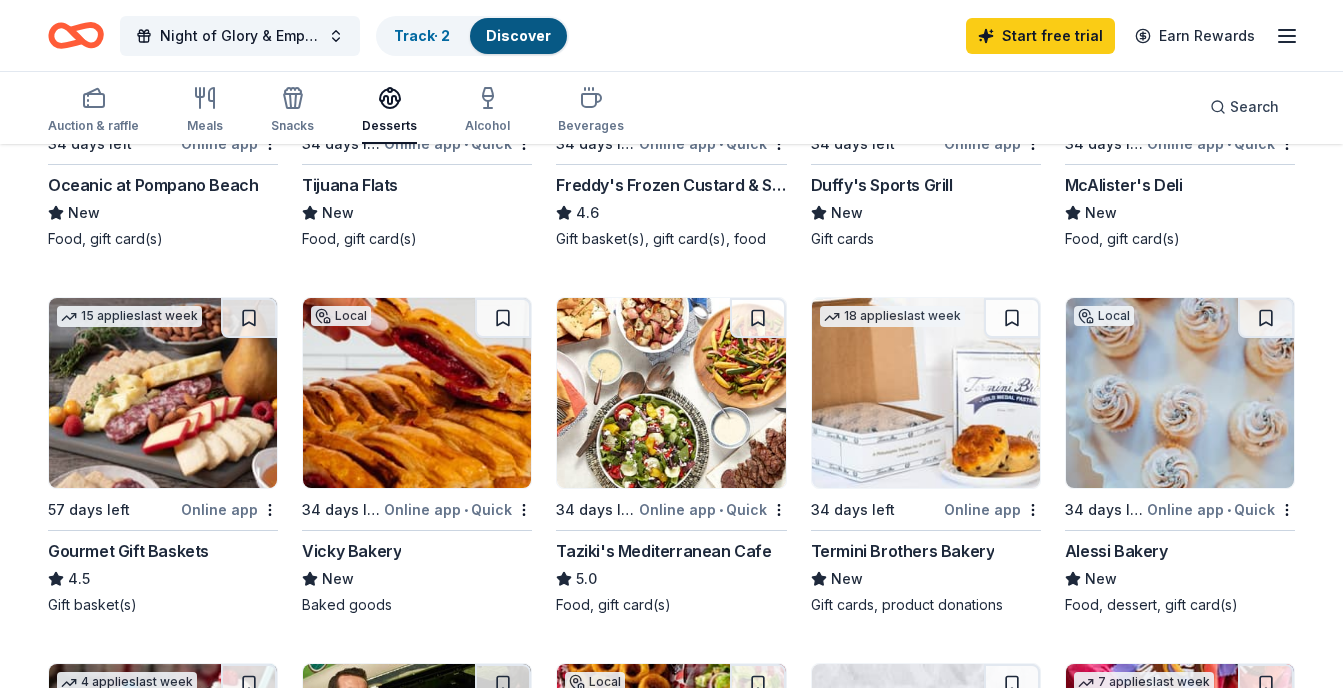 scroll, scrollTop: 449, scrollLeft: 0, axis: vertical 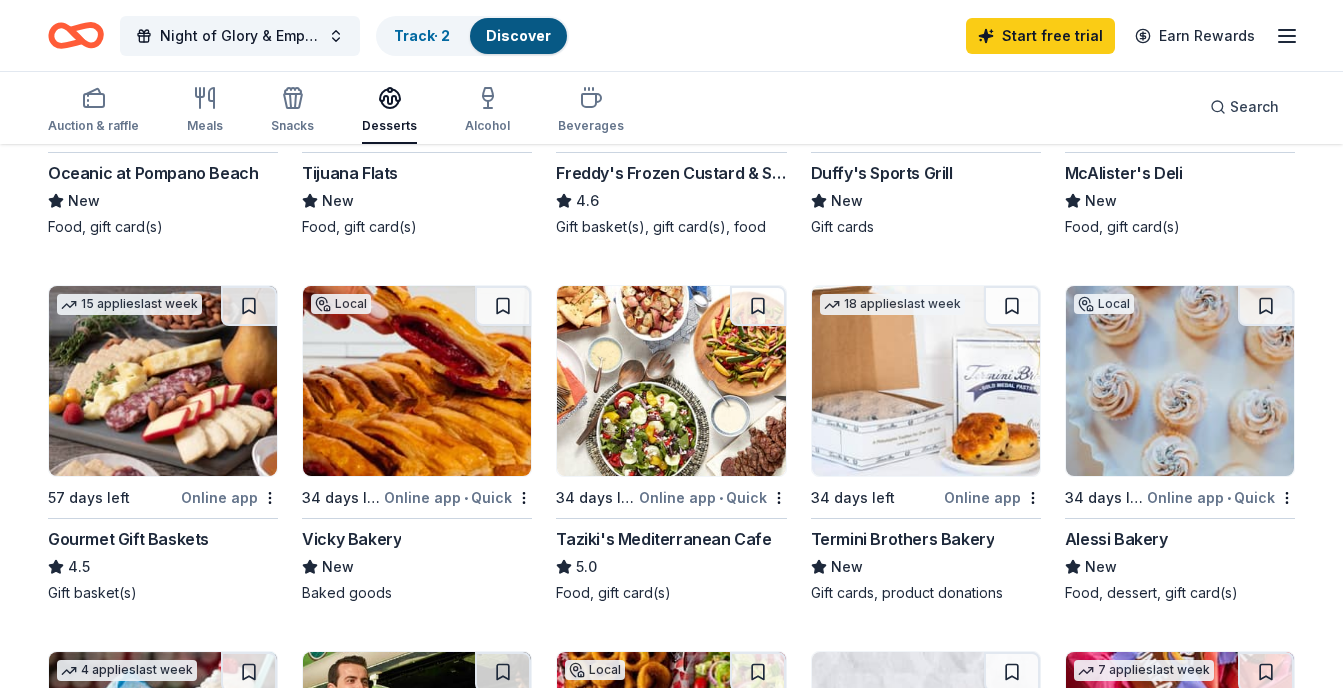 click at bounding box center [1180, 381] 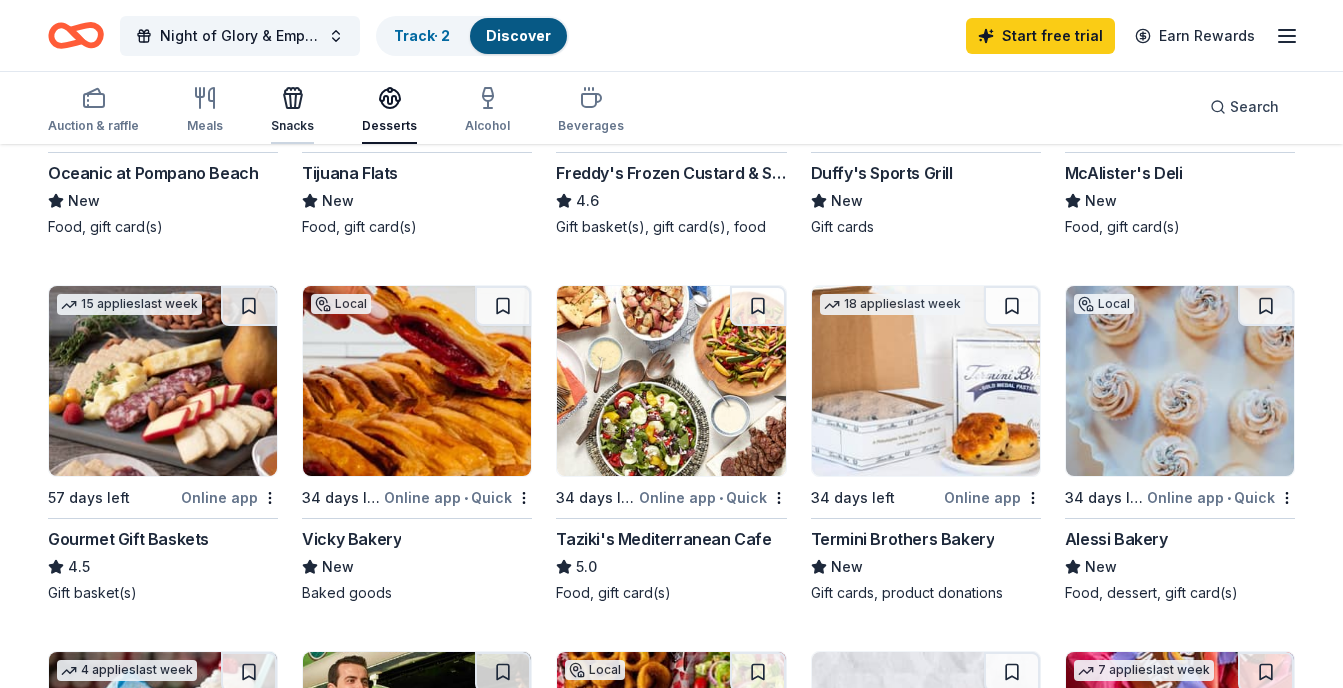 click 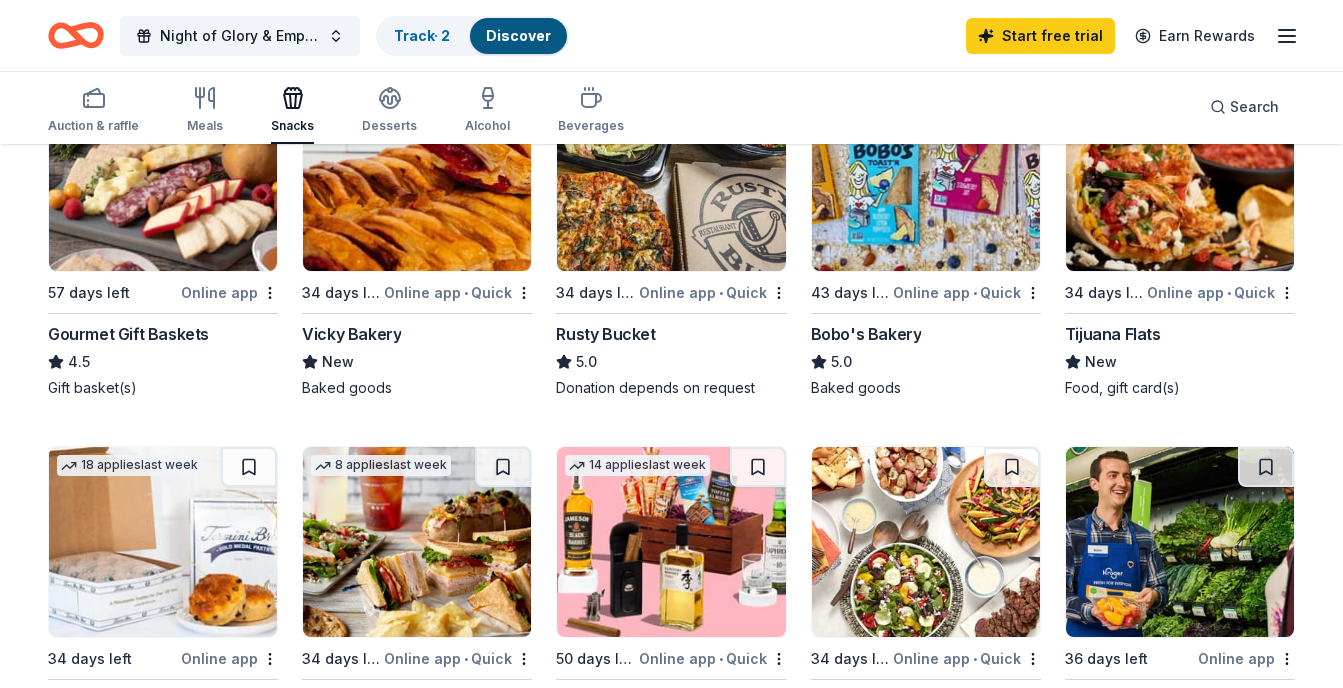 scroll, scrollTop: 653, scrollLeft: 0, axis: vertical 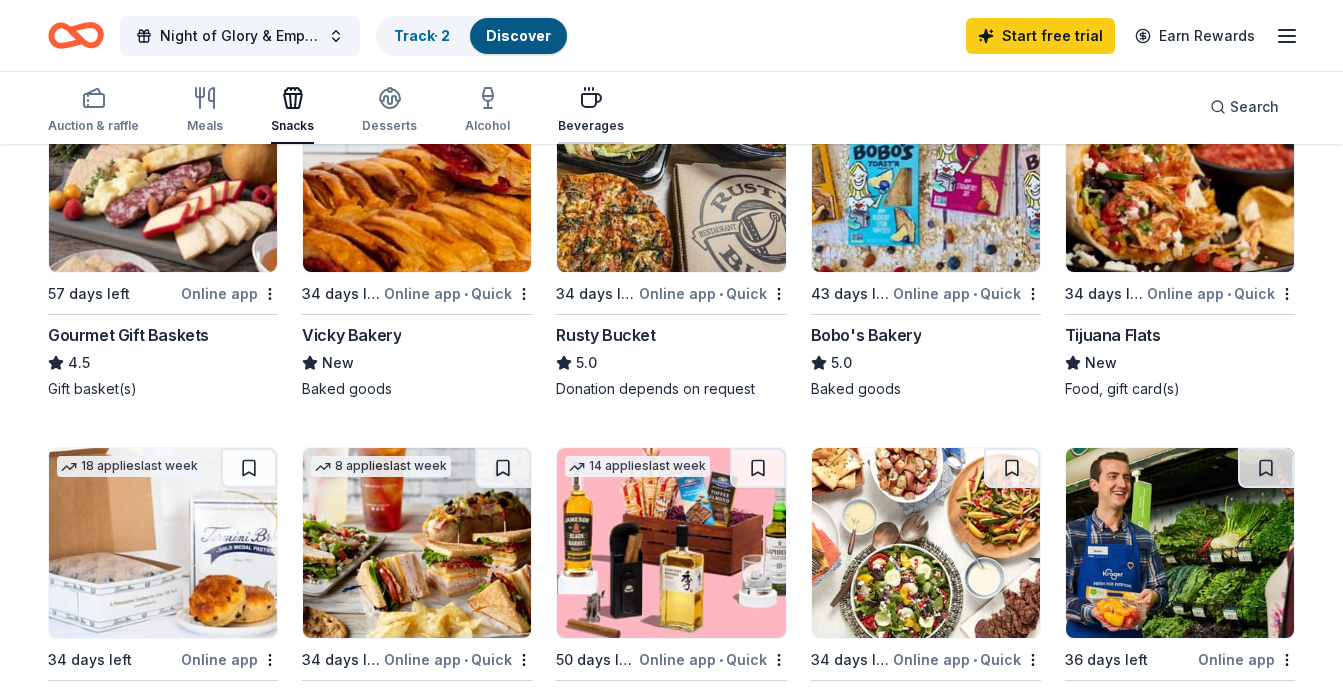 click on "Beverages" at bounding box center [591, 126] 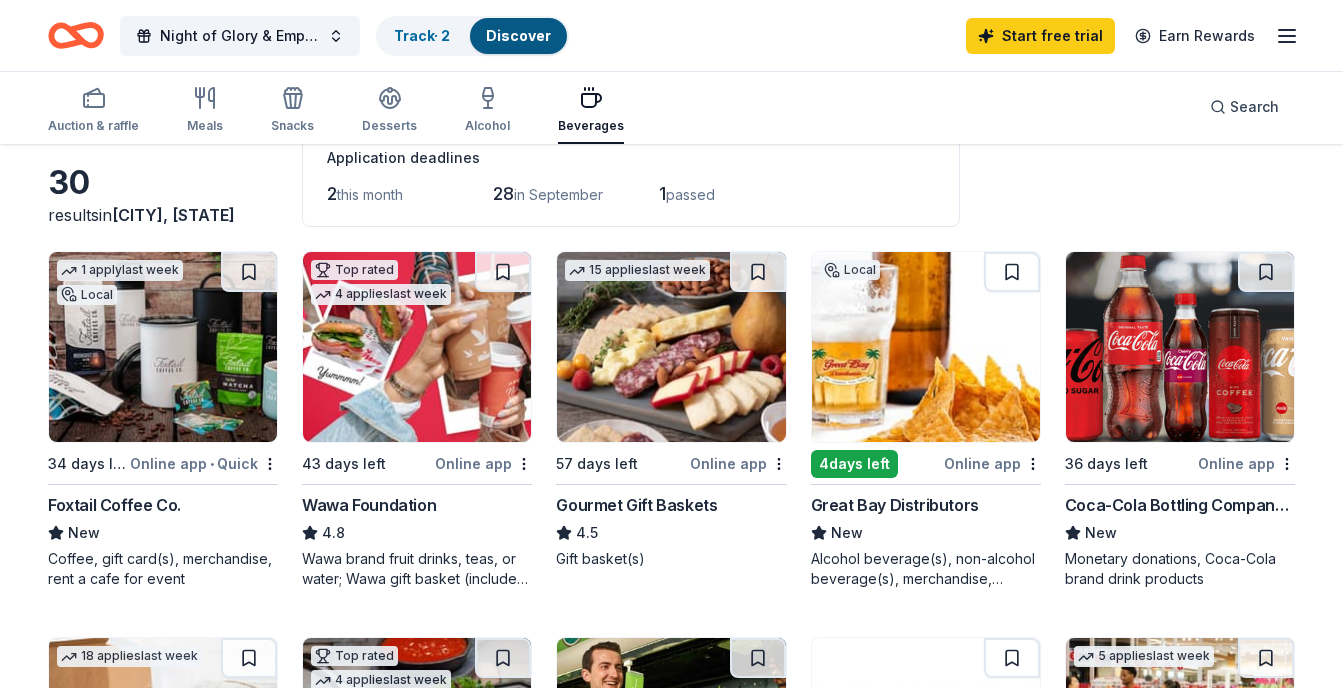 scroll, scrollTop: 122, scrollLeft: 0, axis: vertical 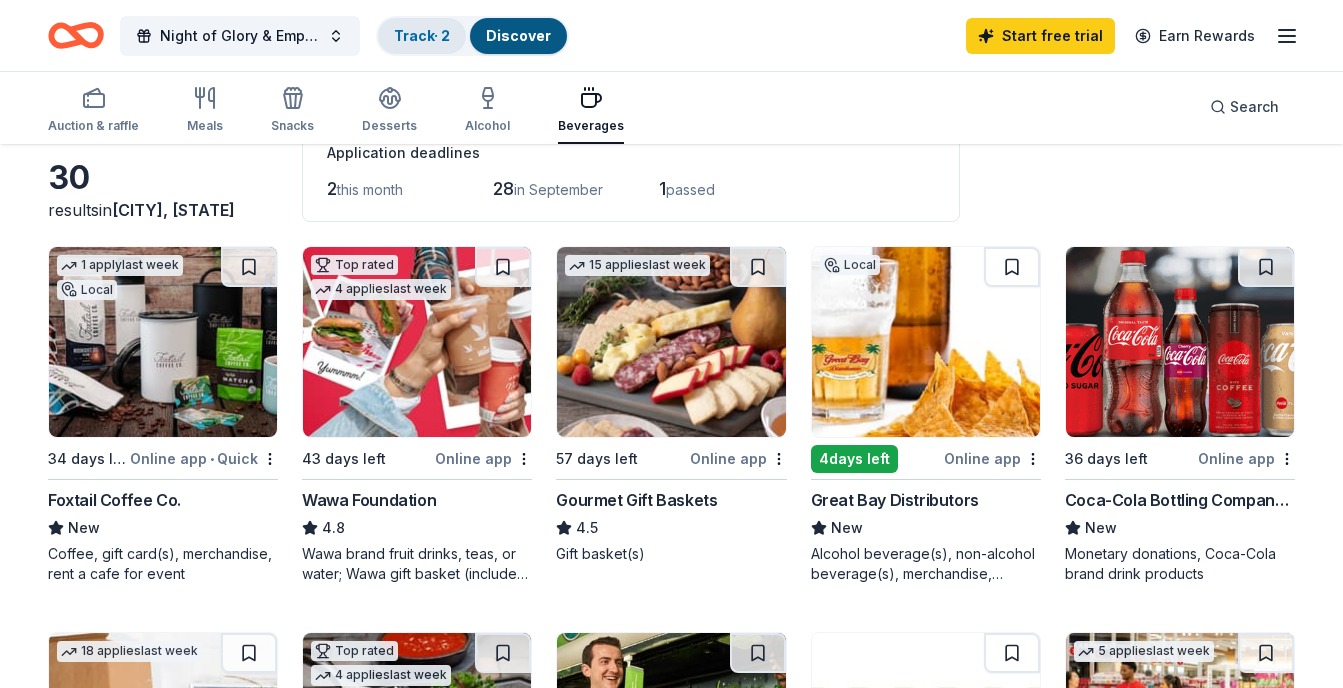 click on "Track  · 2" at bounding box center (422, 35) 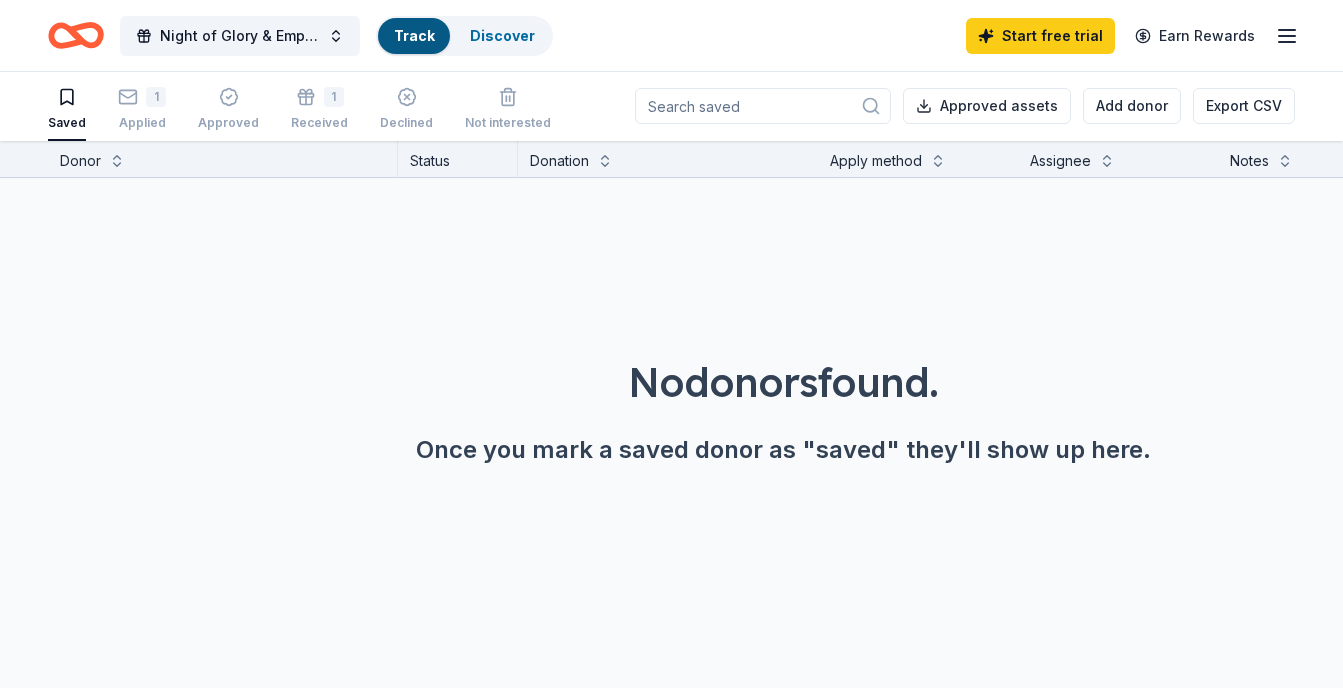 scroll, scrollTop: 1, scrollLeft: 0, axis: vertical 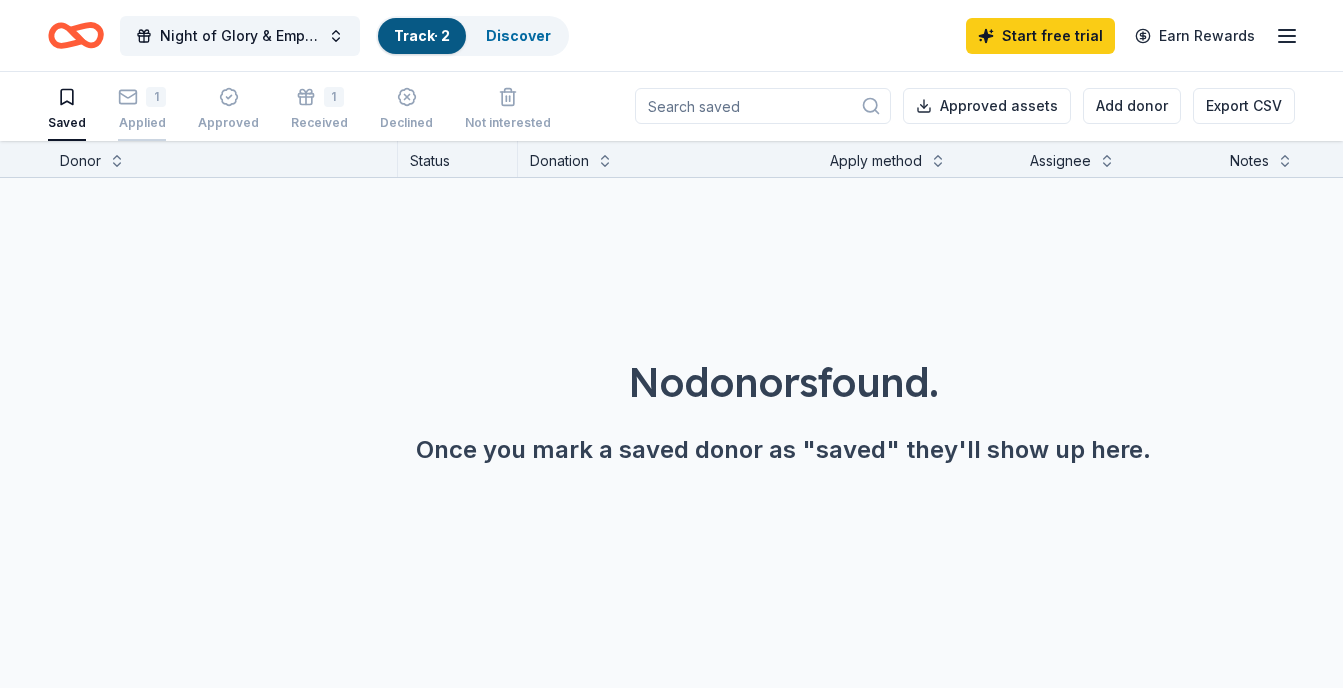 click 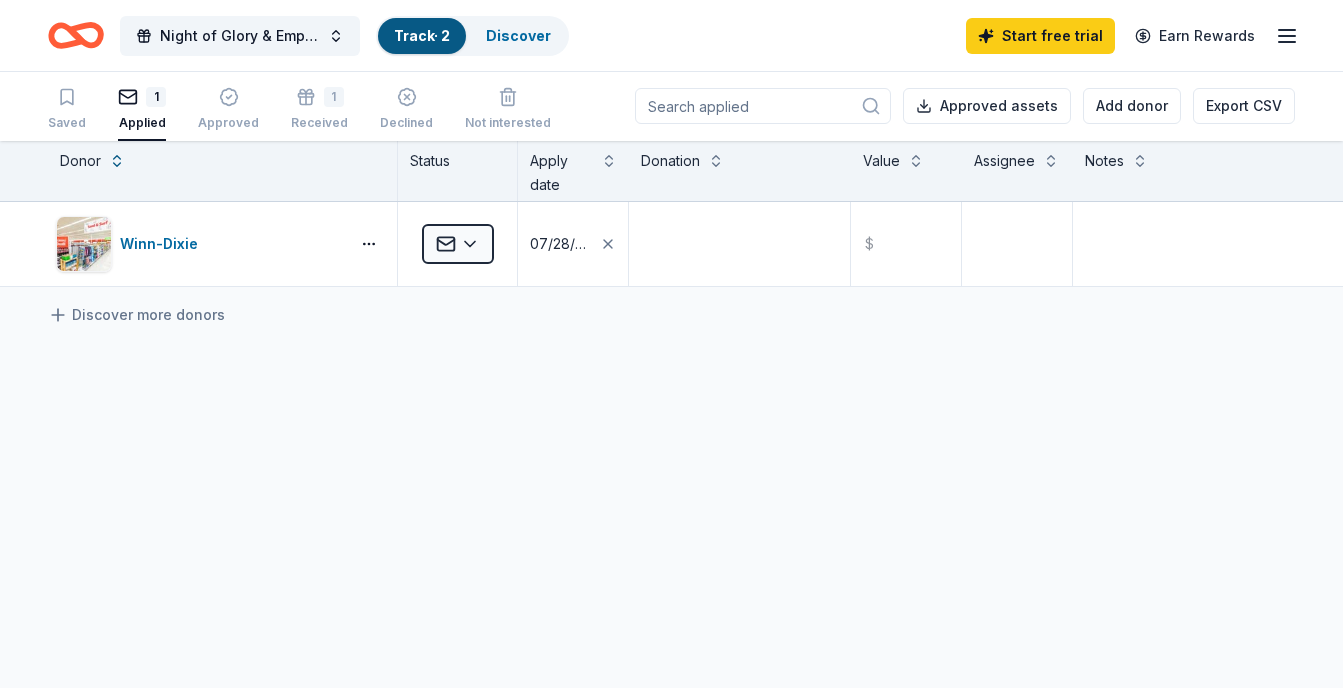 scroll, scrollTop: 0, scrollLeft: 0, axis: both 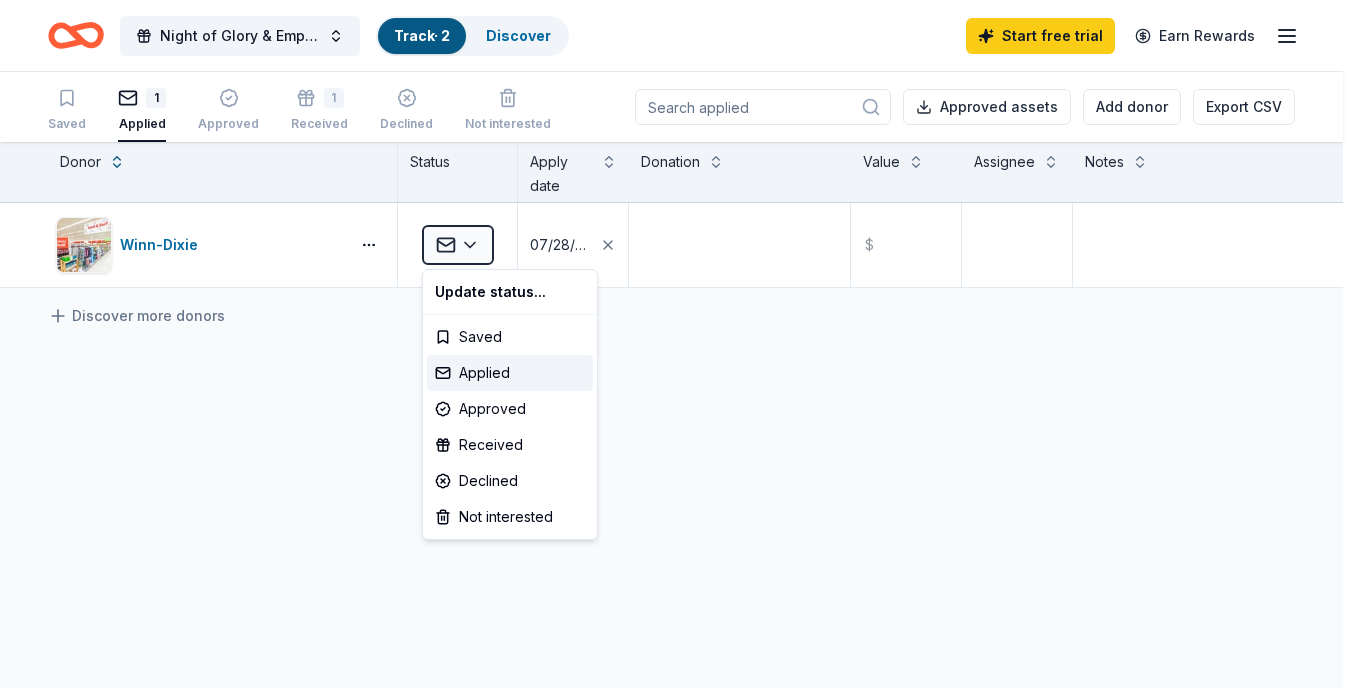 click on "Night of Glory & Empowerment Track  · 2 Discover Start free  trial Earn Rewards Saved 1 Applied Approved 1 Received Declined Not interested  Approved assets Add donor Export CSV Donor Status Apply date Donation Value Assignee Notes Winn-Dixie Applied 07/28/2025 $   Discover more donors Saved Update status... Saved Applied Approved Received Declined Not interested" at bounding box center [679, 344] 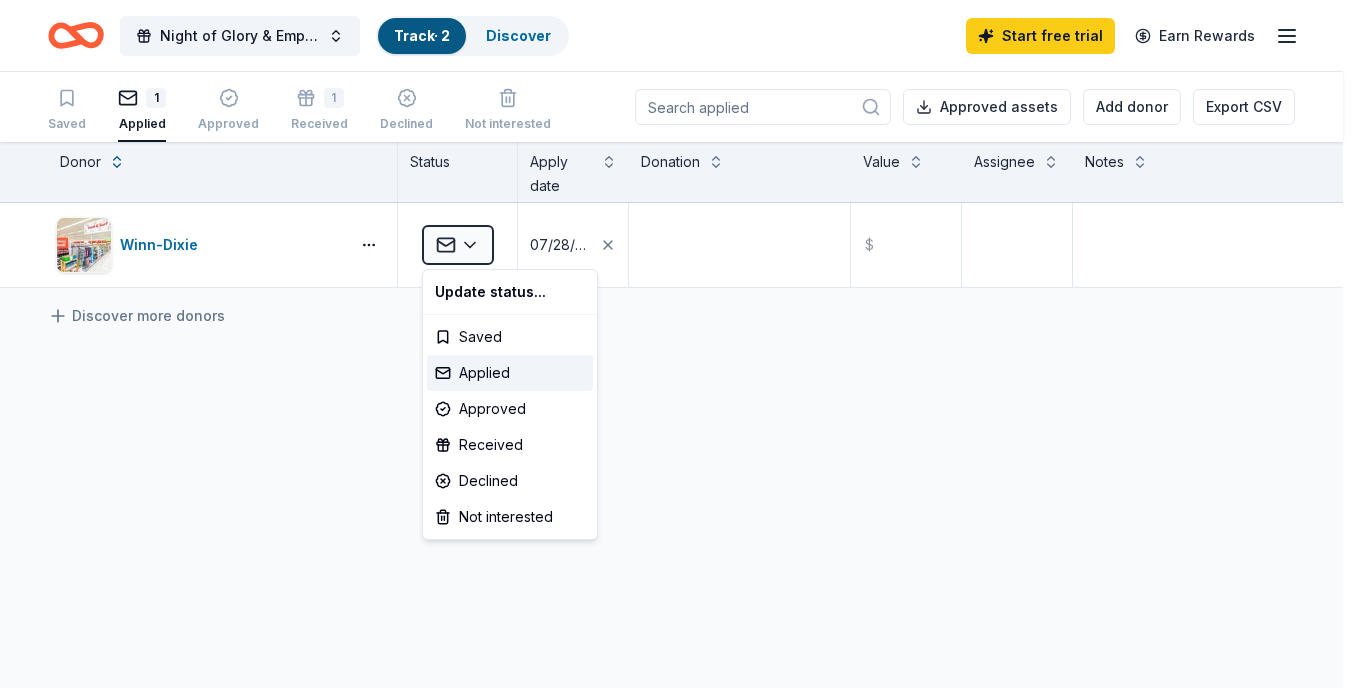 click on "Night of Glory & Empowerment Track  · 2 Discover Start free  trial Earn Rewards Saved 1 Applied Approved 1 Received Declined Not interested  Approved assets Add donor Export CSV Donor Status Apply date Donation Value Assignee Notes Winn-Dixie Applied 07/28/2025 $   Discover more donors Saved Update status... Saved Applied Approved Received Declined Not interested" at bounding box center (679, 344) 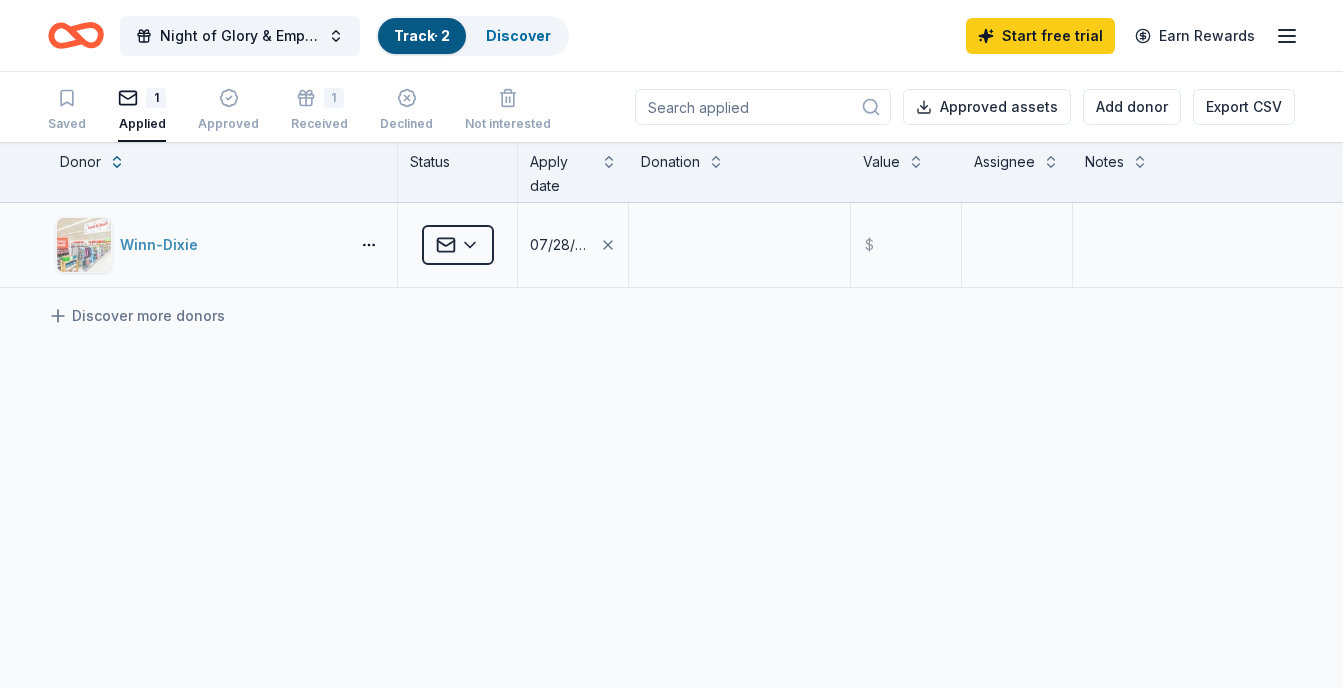 click on "Winn-Dixie" at bounding box center (163, 245) 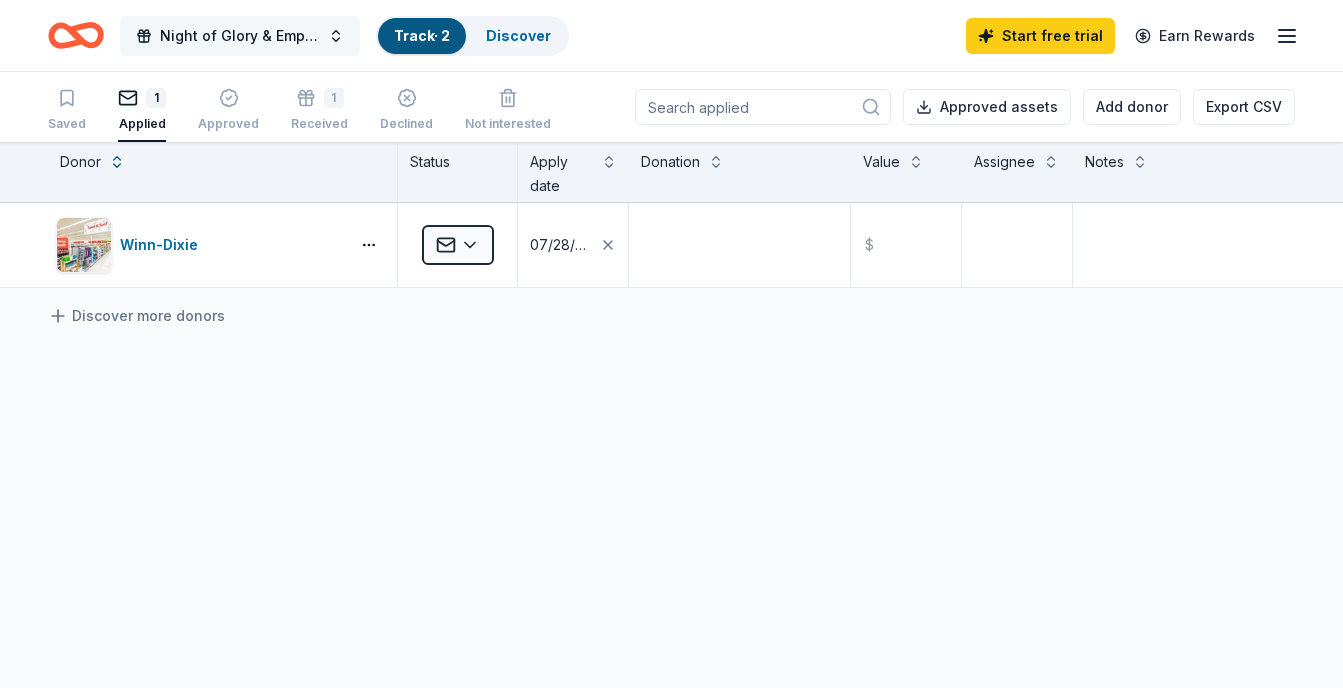 click on "Night of Glory & Empowerment" at bounding box center [240, 36] 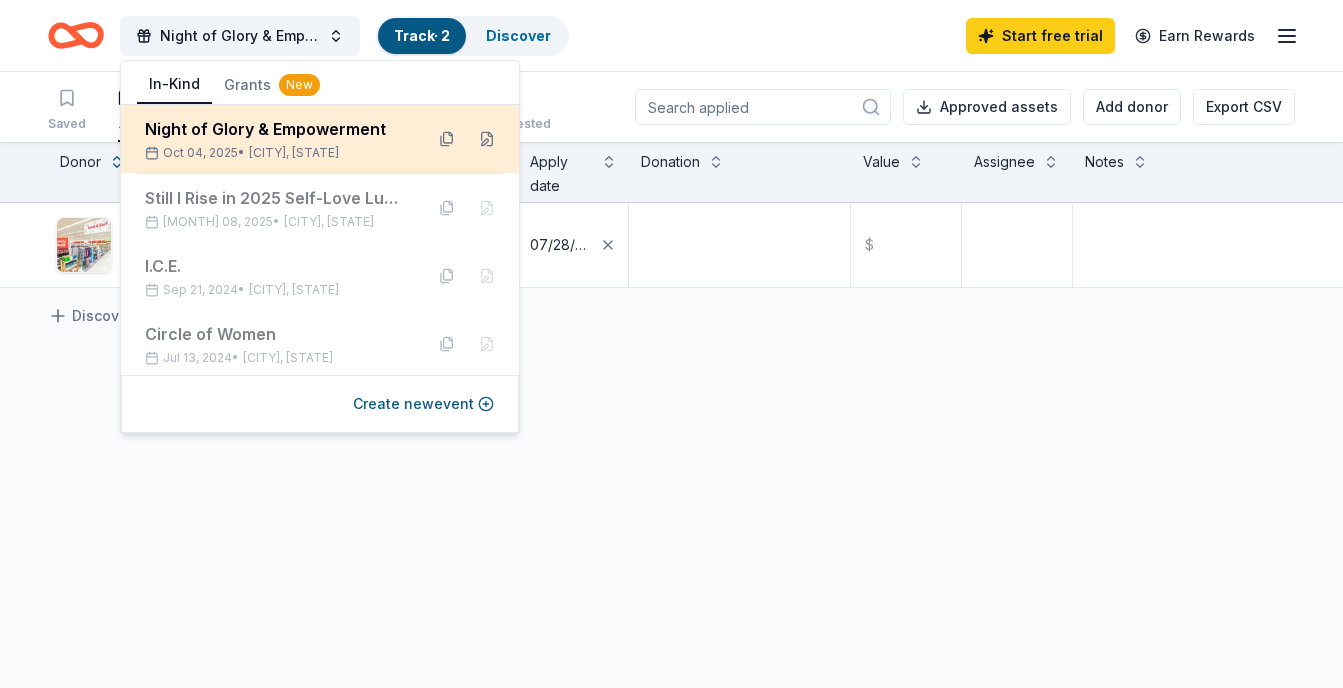 click on "Night of Glory & Empowerment" at bounding box center (276, 129) 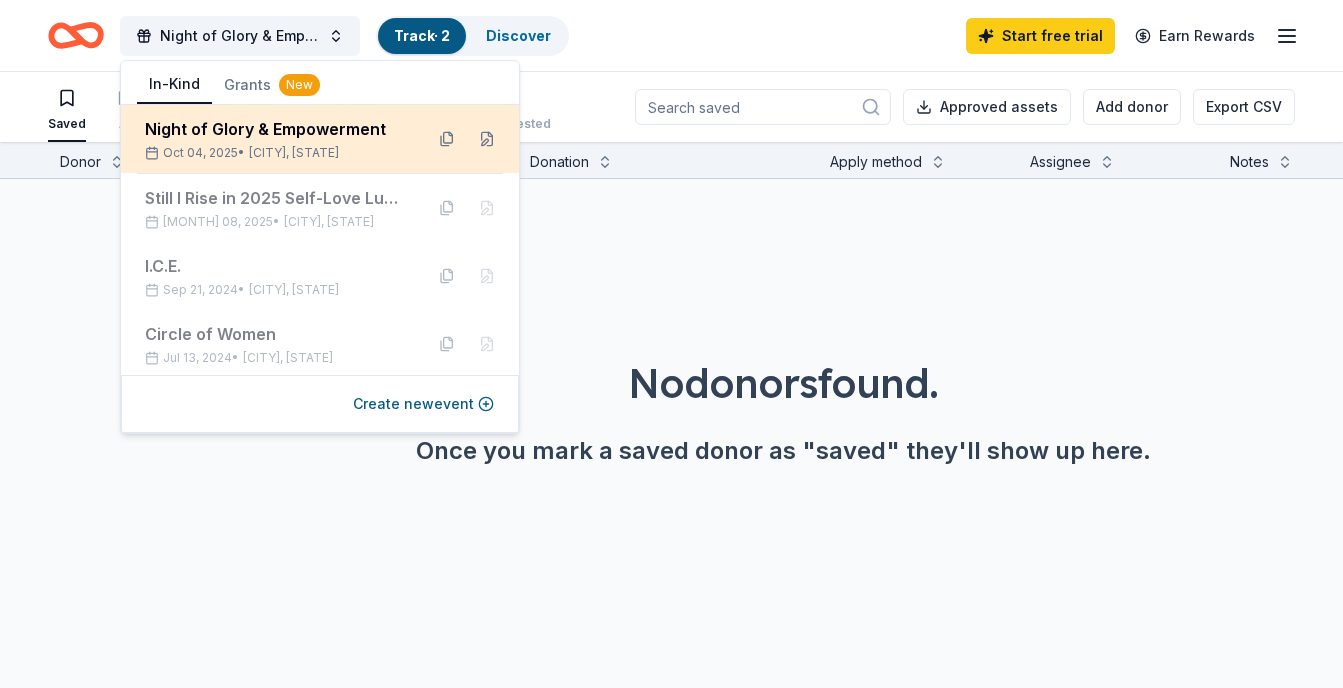 click on "Night of Glory & Empowerment" at bounding box center [276, 129] 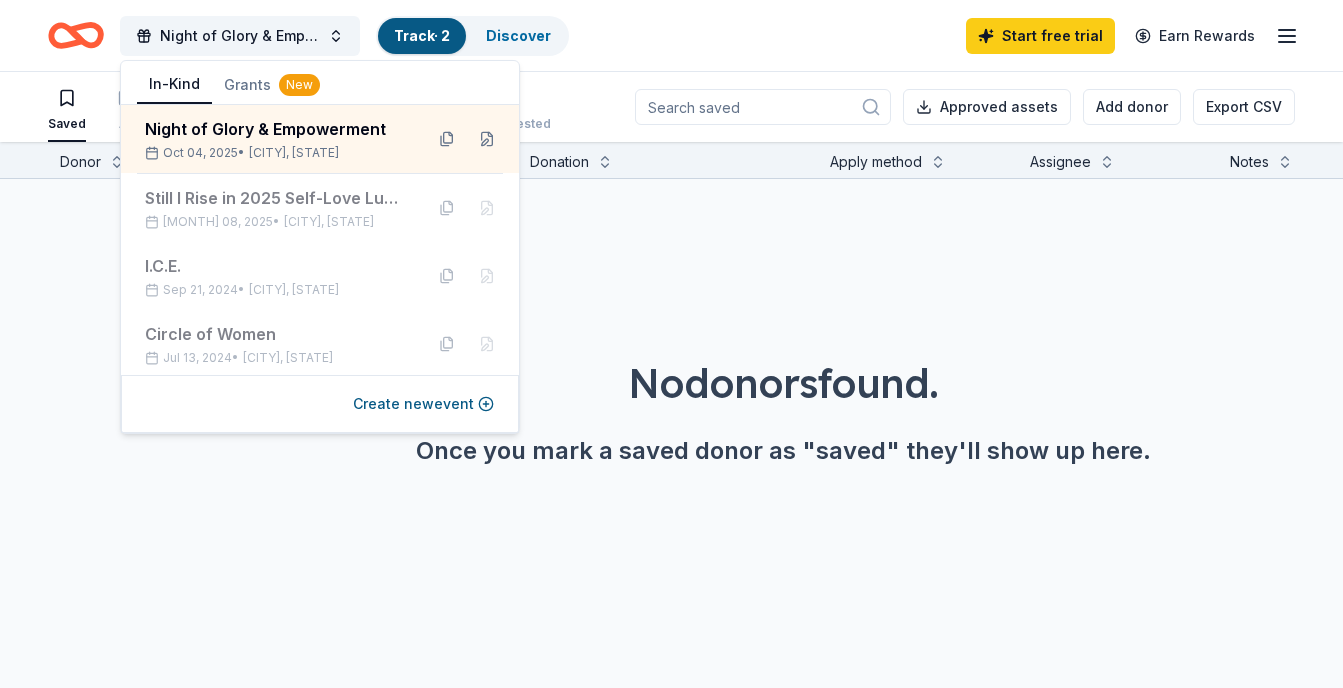 click on "No  donors  found. Once you mark a saved donor as "saved"
they'll show up here." at bounding box center (783, 339) 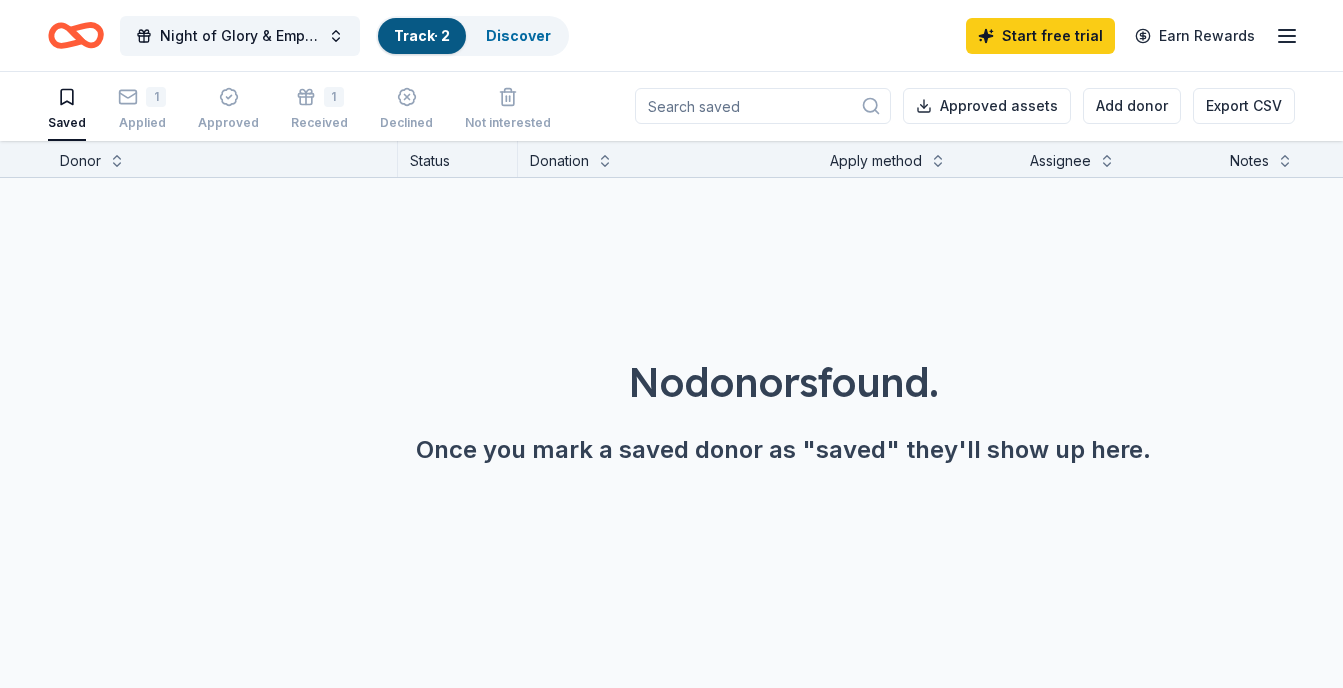 scroll, scrollTop: 0, scrollLeft: 0, axis: both 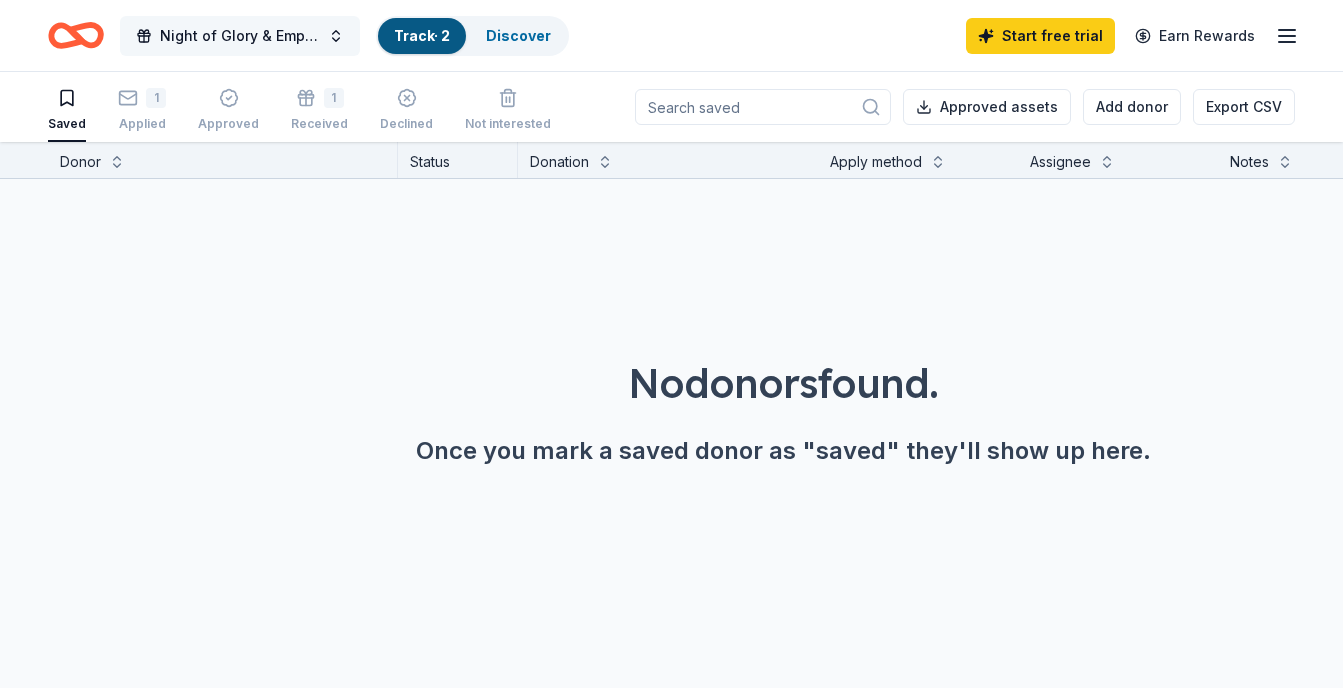 click on "Night of Glory & Empowerment" at bounding box center (240, 36) 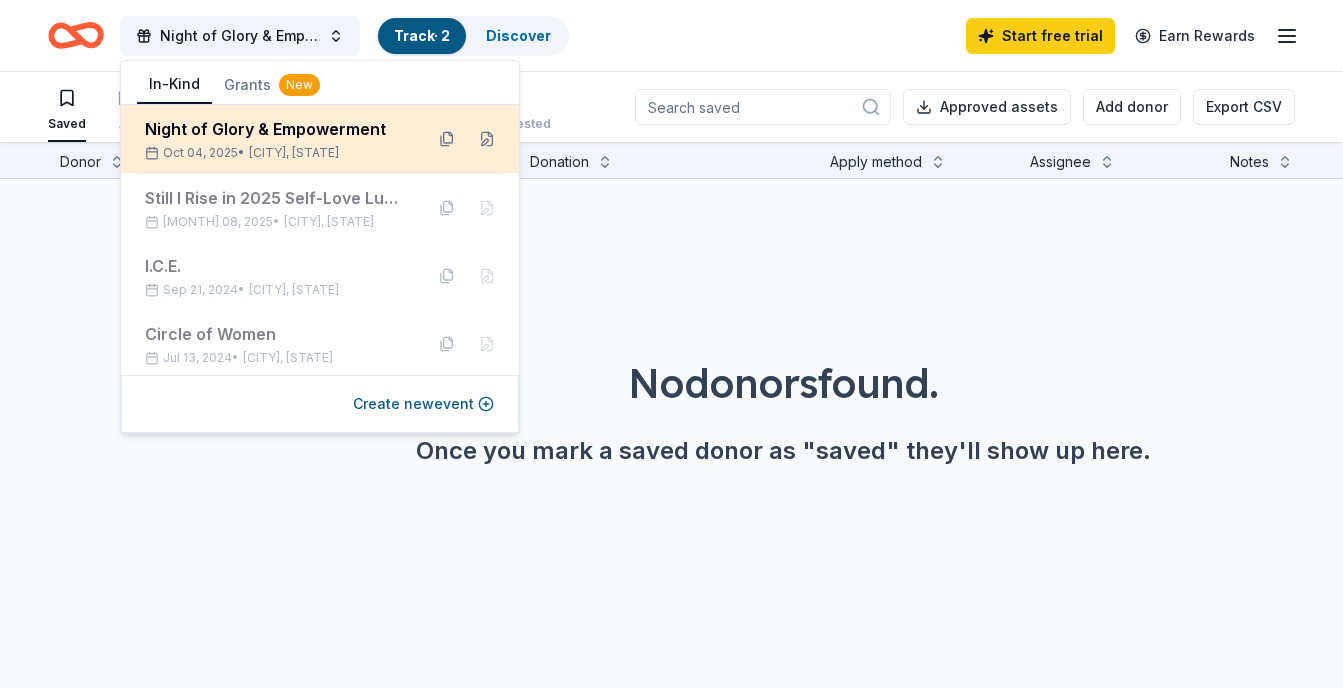 click on "Night of Glory & Empowerment Oct 04, 2025  •  Altamonte Springs, FL" at bounding box center [276, 139] 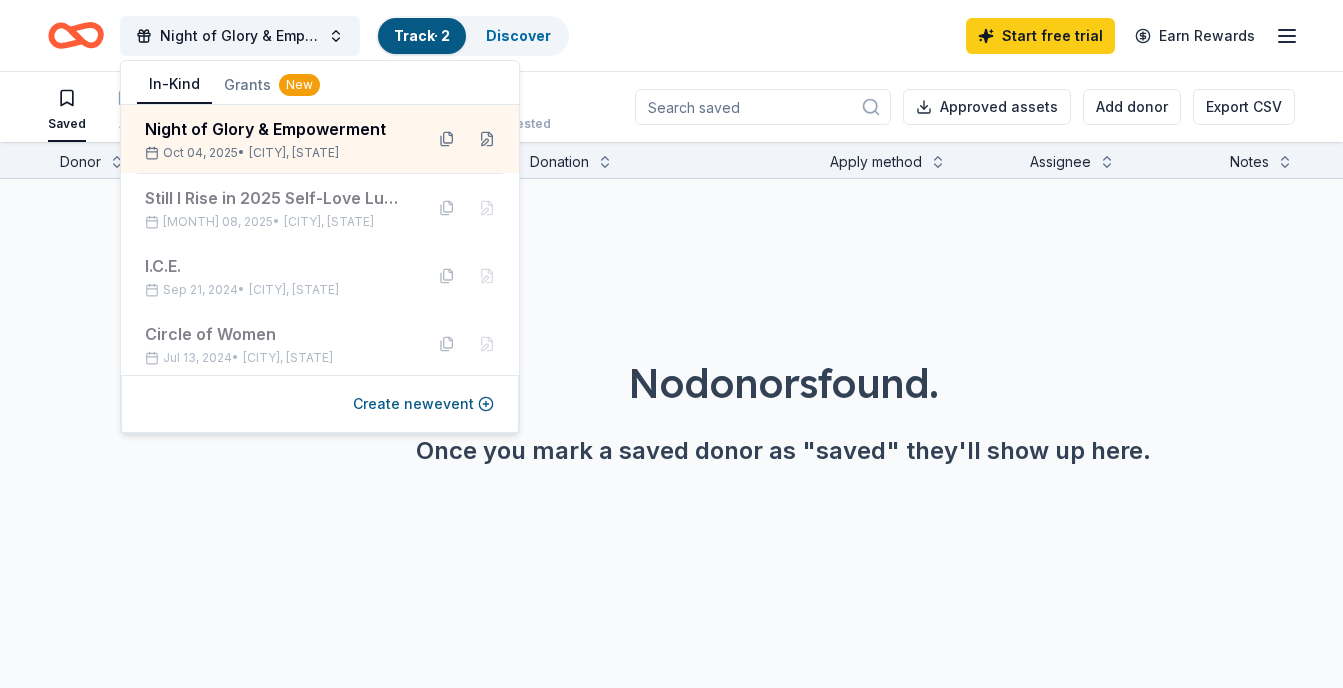 click on "No  donors  found. Once you mark a saved donor as "saved"
they'll show up here." at bounding box center [783, 339] 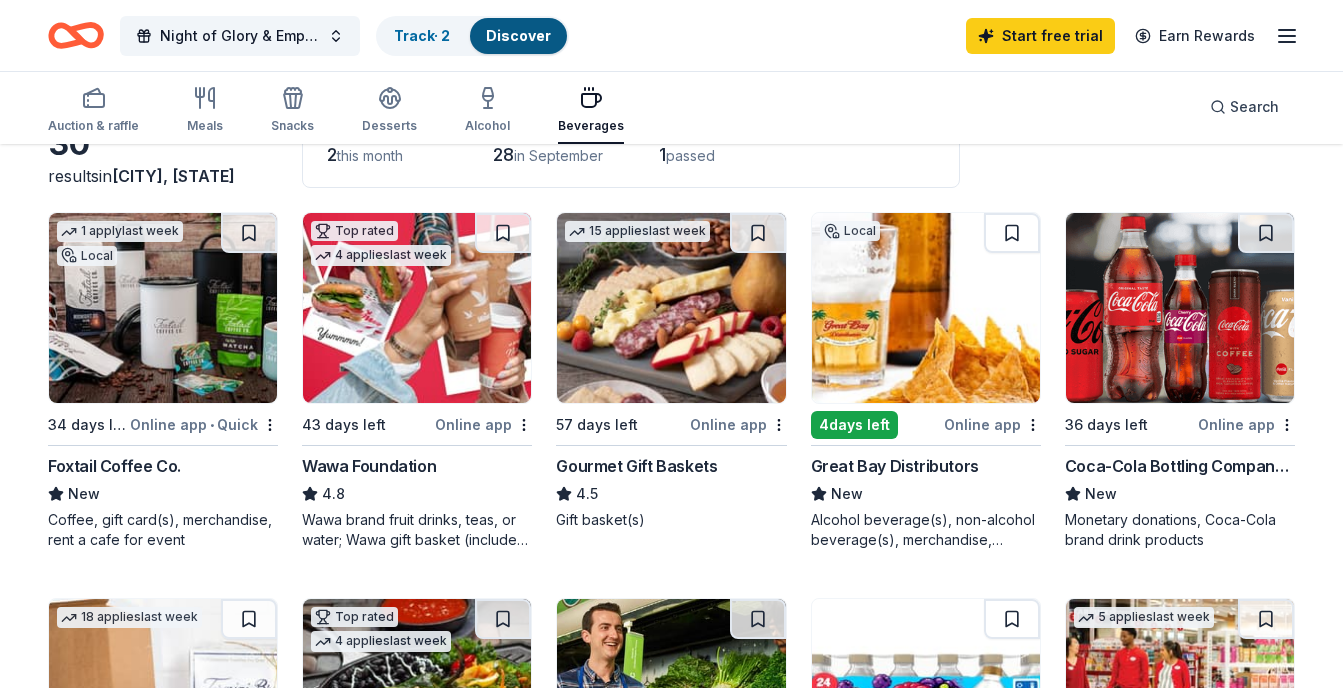 scroll, scrollTop: 186, scrollLeft: 0, axis: vertical 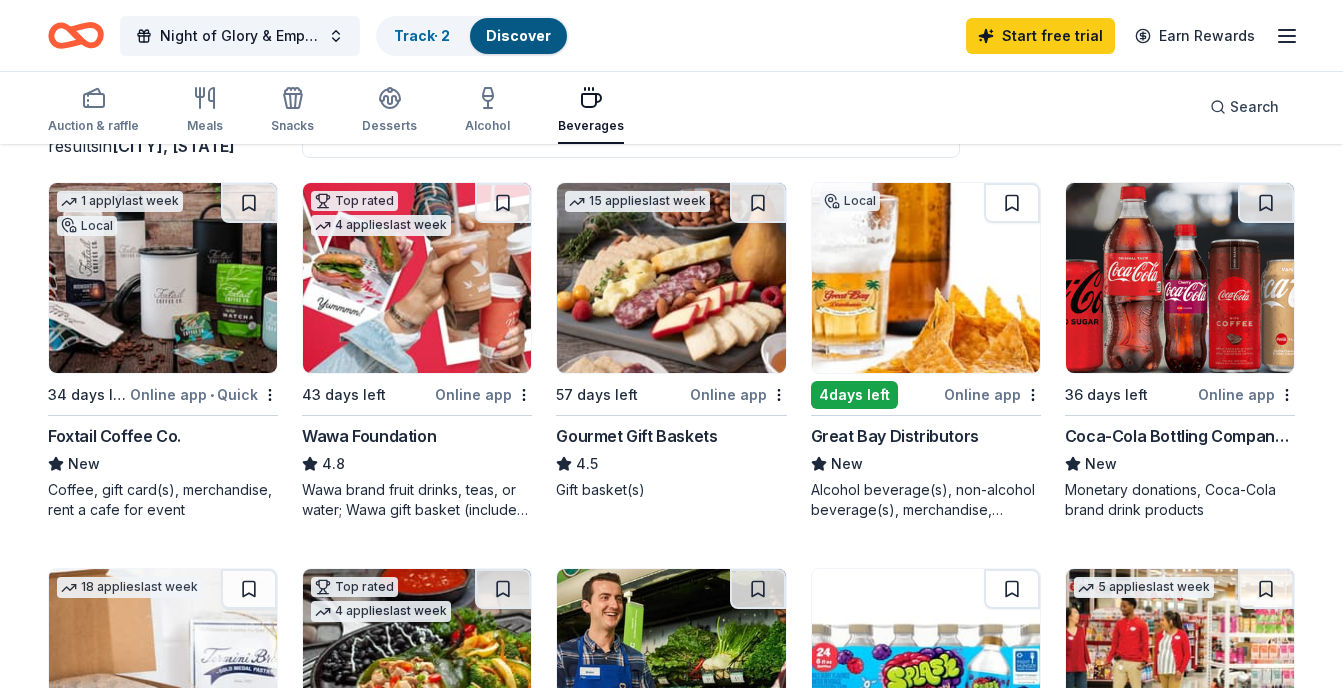 click on "Great Bay Distributors" at bounding box center (895, 436) 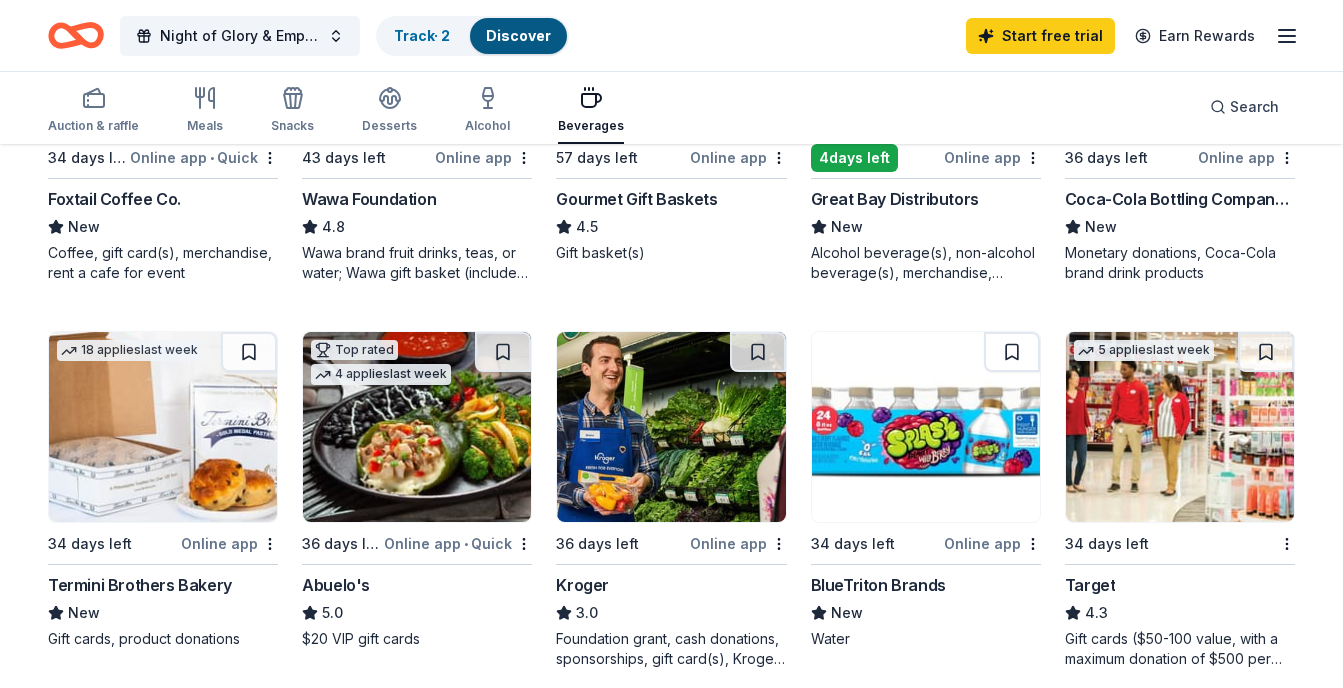 scroll, scrollTop: 424, scrollLeft: 0, axis: vertical 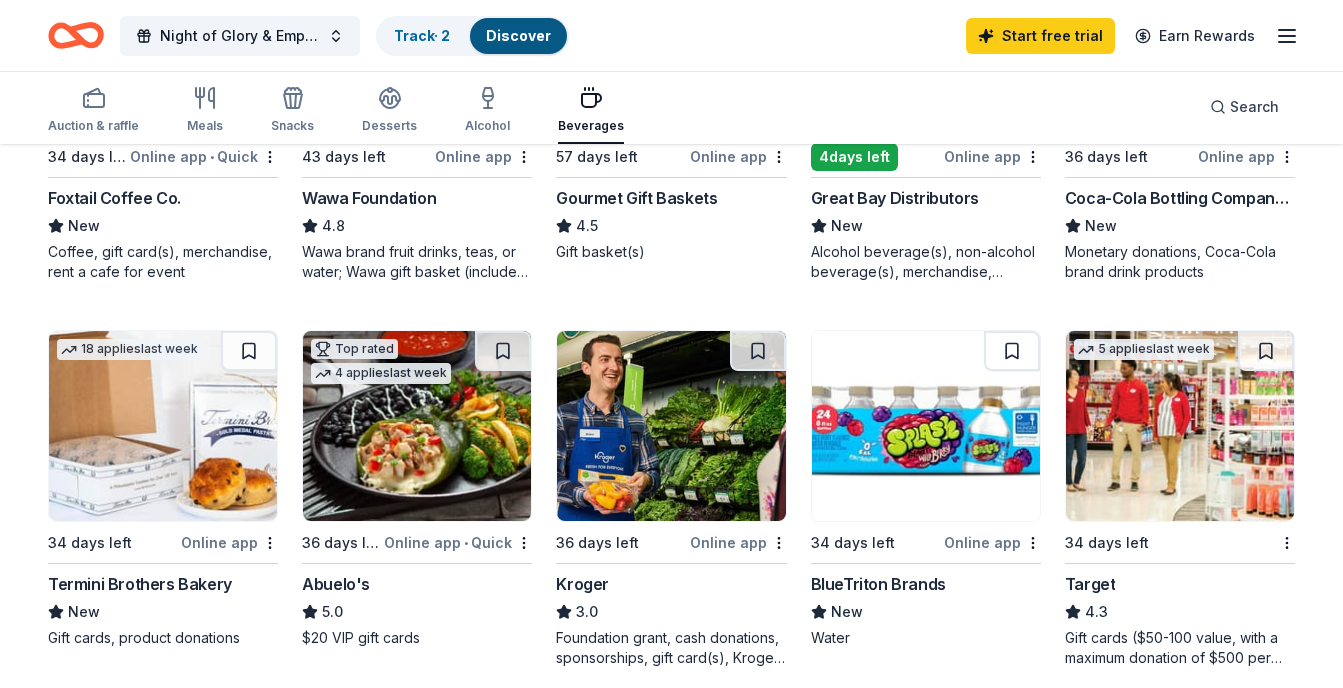 click at bounding box center [671, 426] 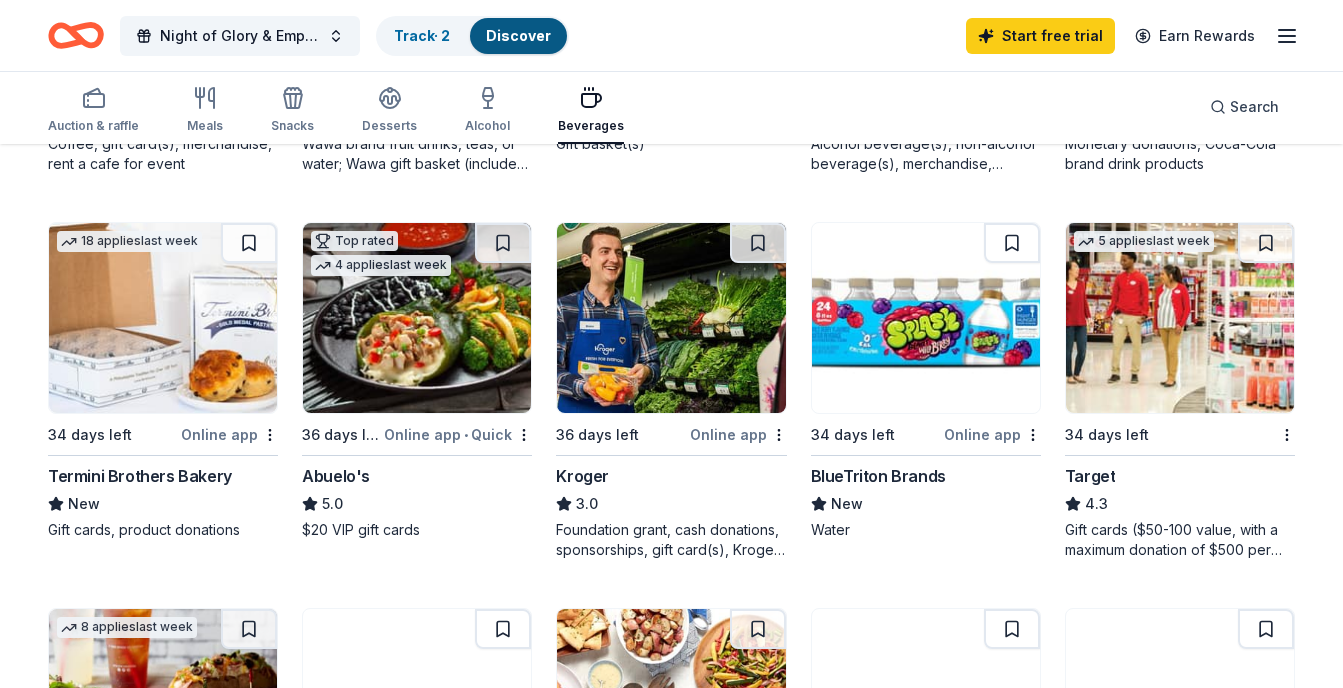 scroll, scrollTop: 536, scrollLeft: 0, axis: vertical 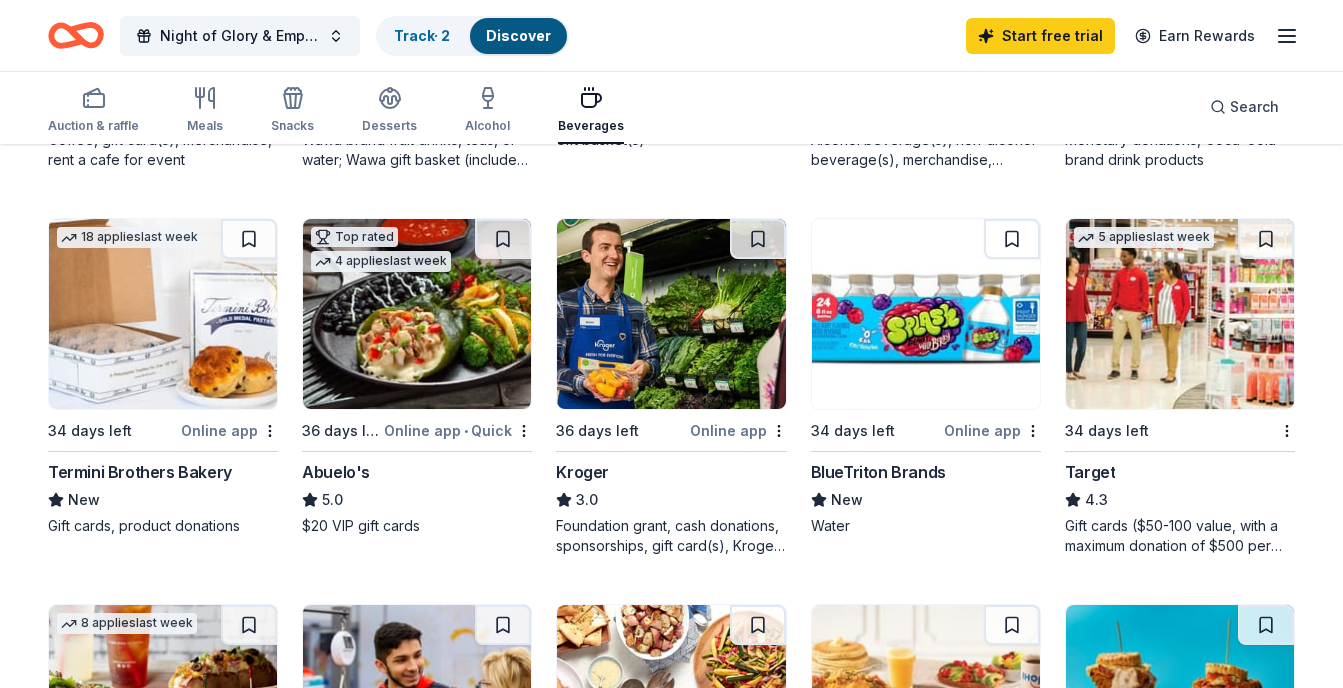 click on "Target" at bounding box center [1090, 472] 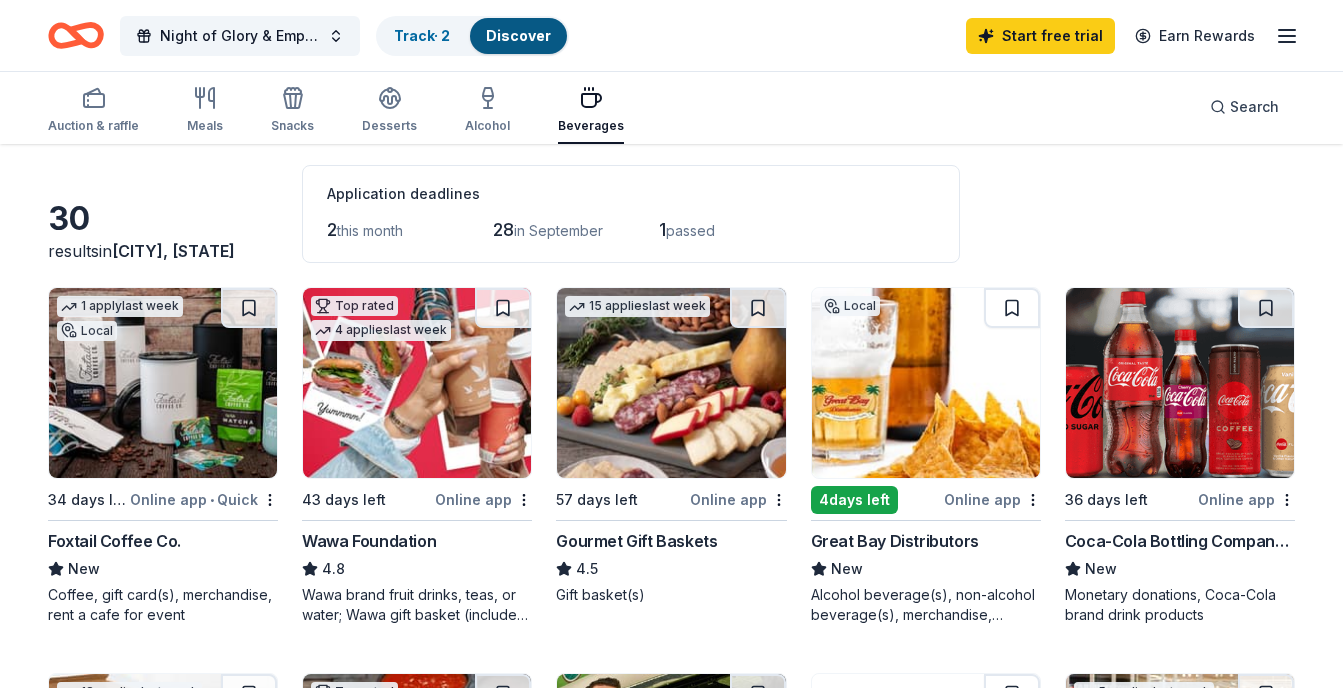 scroll, scrollTop: 76, scrollLeft: 0, axis: vertical 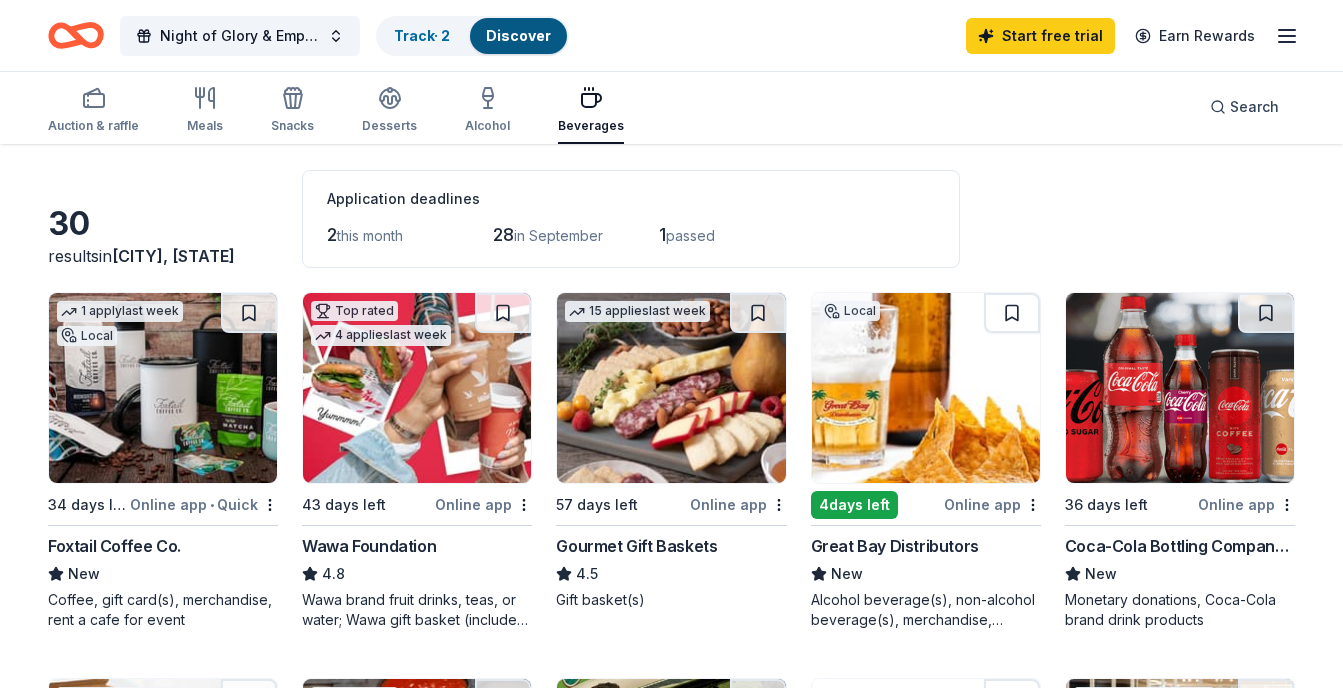 click on "Coca-Cola Bottling Company UNITED" at bounding box center [1180, 546] 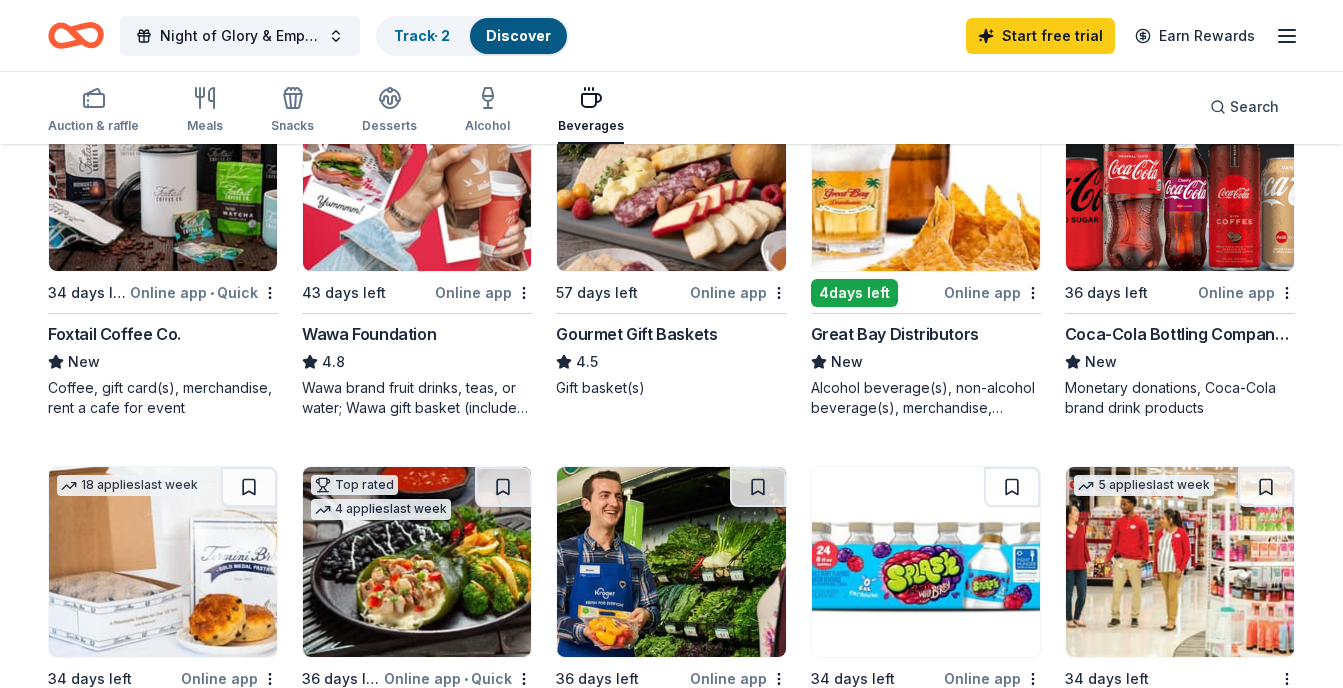 scroll, scrollTop: 291, scrollLeft: 0, axis: vertical 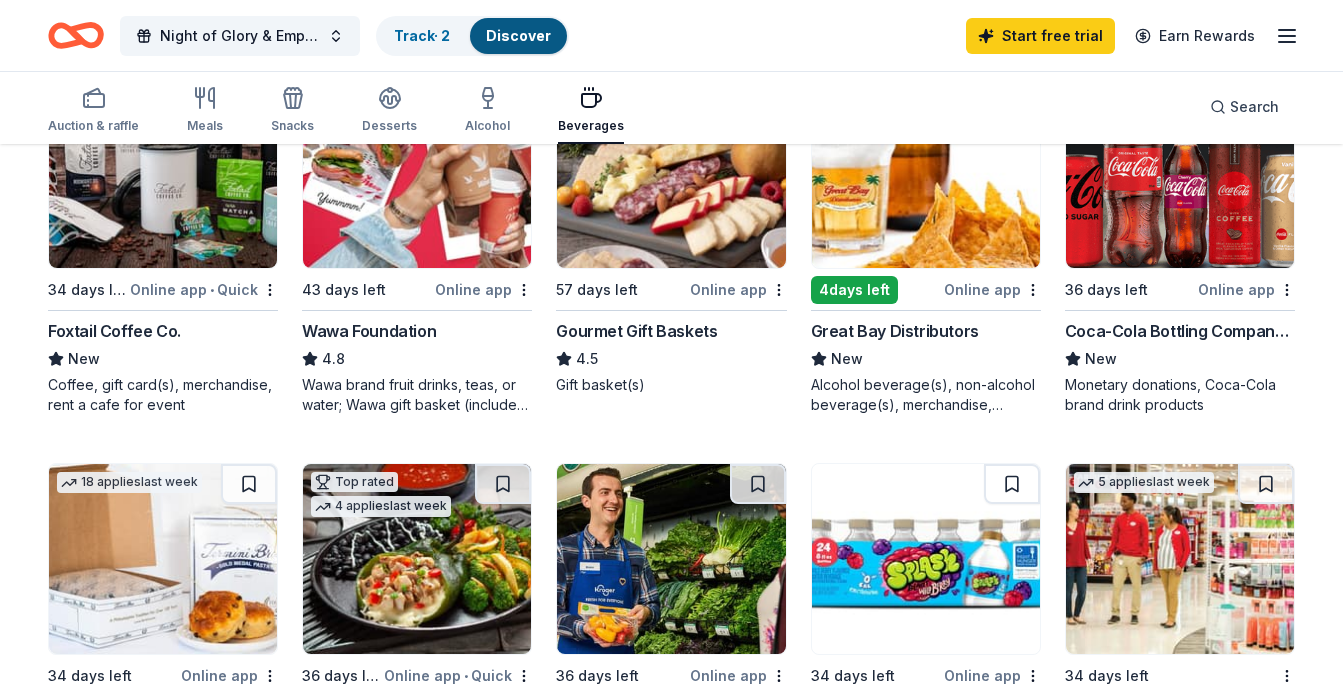 click on "Wawa Foundation" at bounding box center (369, 331) 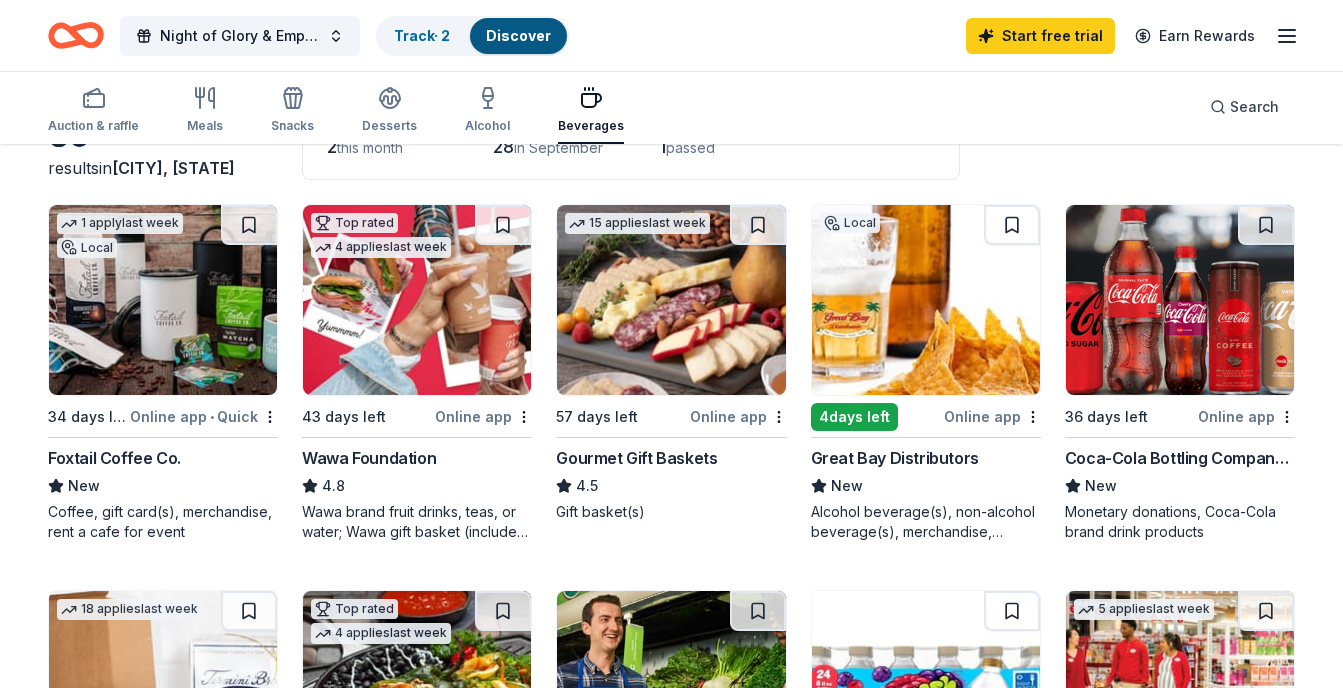 scroll, scrollTop: 0, scrollLeft: 0, axis: both 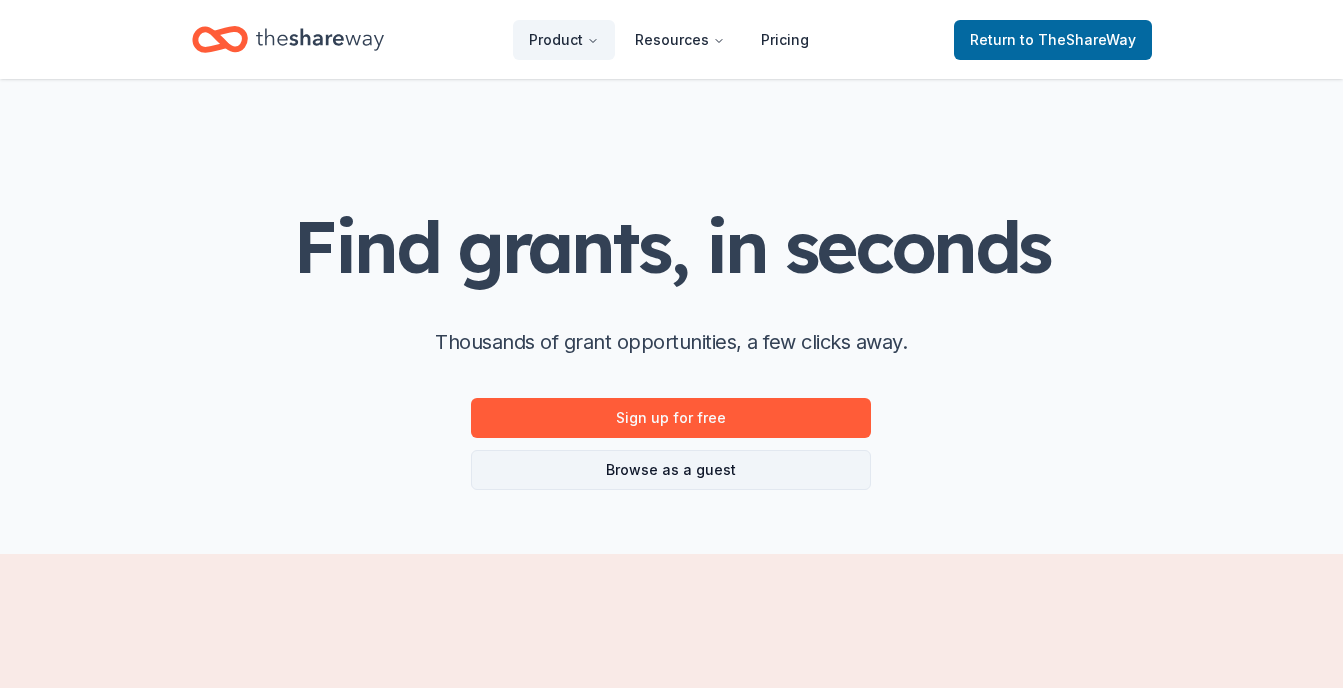 click on "Browse as a guest" at bounding box center (671, 470) 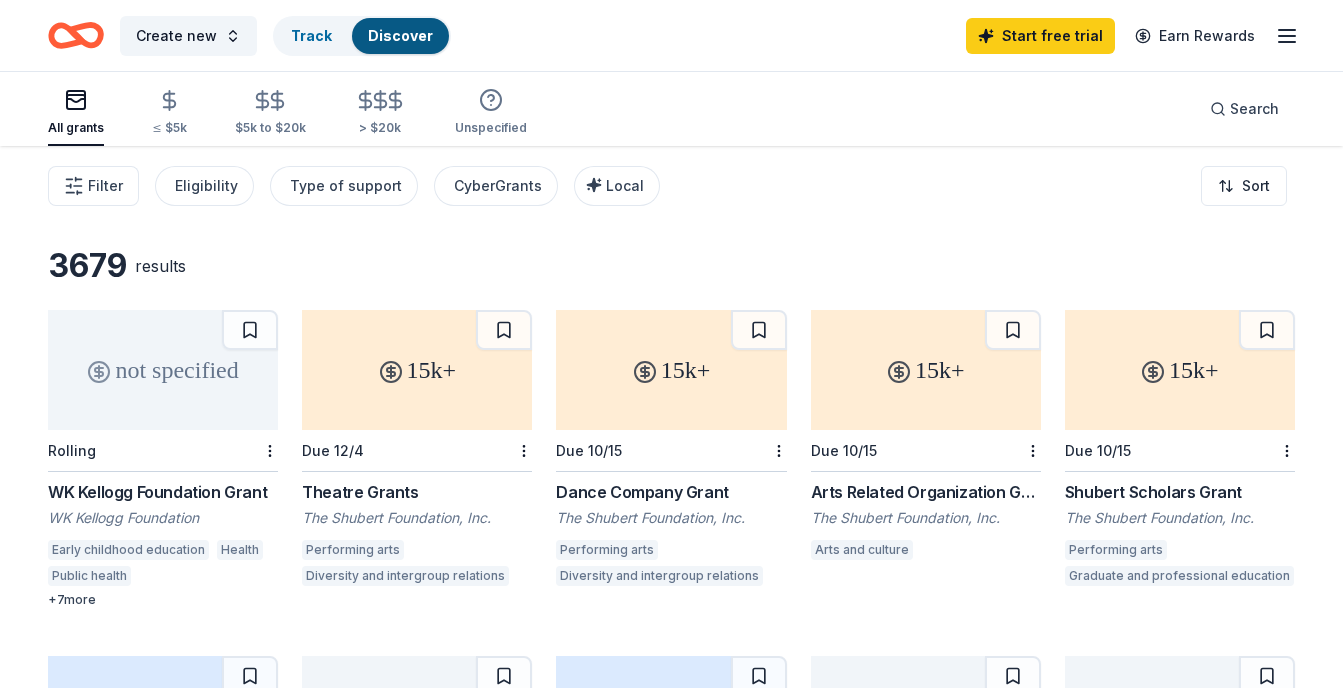 click on "15k+" at bounding box center (926, 370) 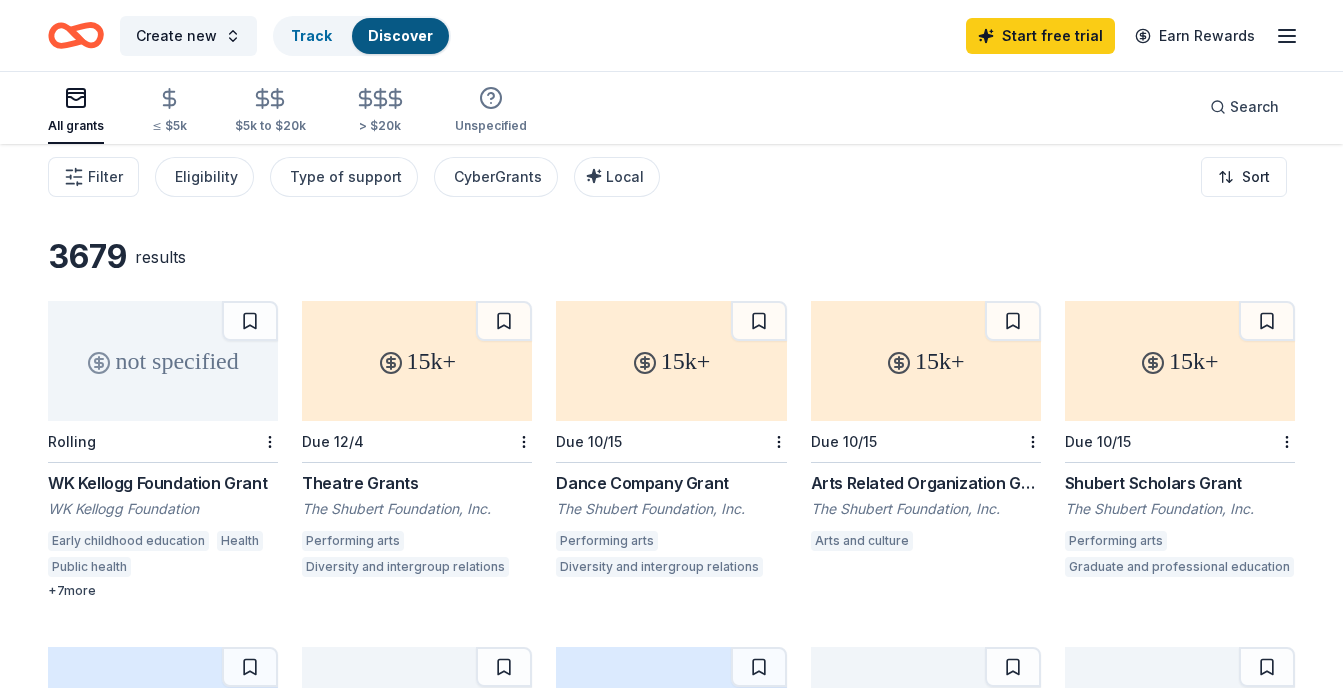 scroll, scrollTop: 2, scrollLeft: 0, axis: vertical 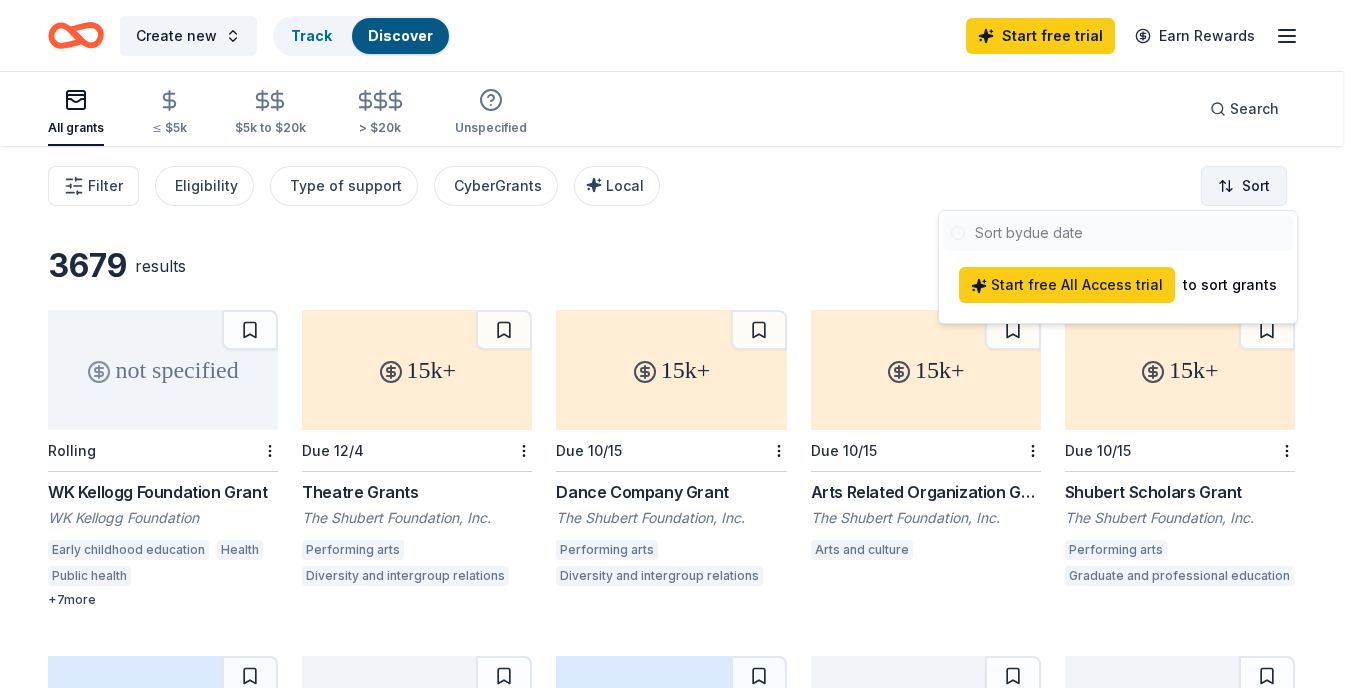 click on "Create new Track  Discover Start free  trial Earn Rewards All grants ≤ $5k $5k to $20k > $20k Unspecified Search Filter Eligibility Type of support CyberGrants Local Sort 3679 results not specified Rolling WK Kellogg Foundation Grant WK Kellogg Foundation Early childhood education Health Public health Agriculture, fishing and forestry Community and economic development Diversity and intergroup relations Family services Leadership development Community improvement International development +  7  more 15k+ Due 12/4 Theatre Grants The Shubert Foundation, Inc. Performing arts Diversity and intergroup relations 15k+ Due 10/15 Dance Company Grant The Shubert Foundation, Inc. Performing arts Diversity and intergroup relations 15k+ Due 10/15 Arts Related Organization Grant The Shubert Foundation, Inc. Arts and culture 15k+ Due 10/15 Shubert Scholars Grant The Shubert Foundation, Inc. Performing arts Graduate and professional education up to 5k Rolling #ThanksToMaddie Grant Giveaways Maddie's Fund not specified +  1" at bounding box center [679, 344] 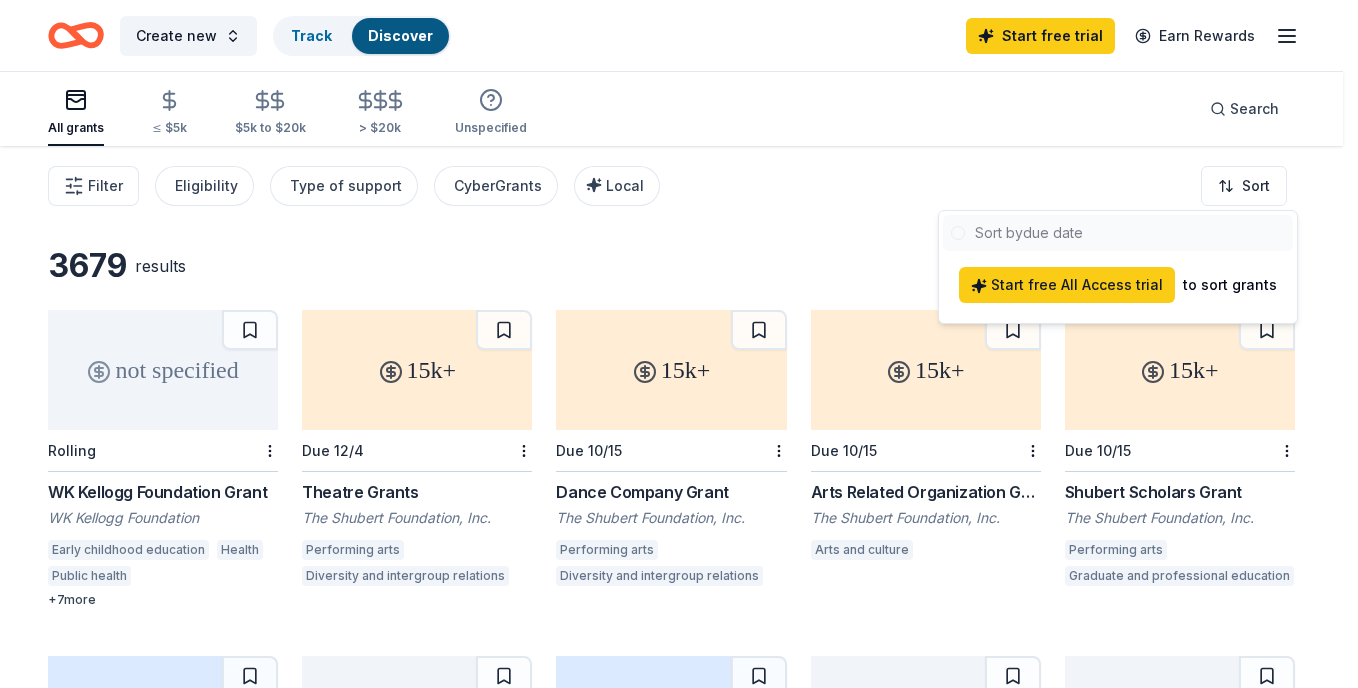 click at bounding box center [1118, 233] 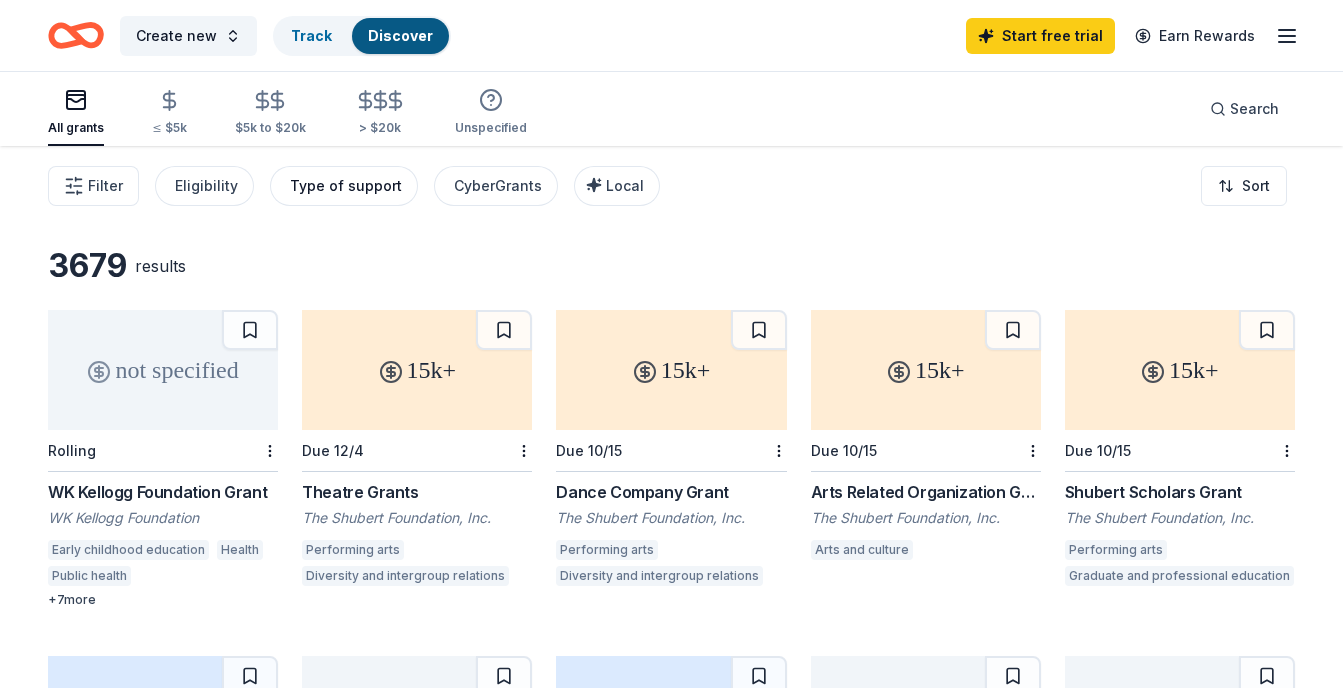 click on "Type of support" at bounding box center [346, 186] 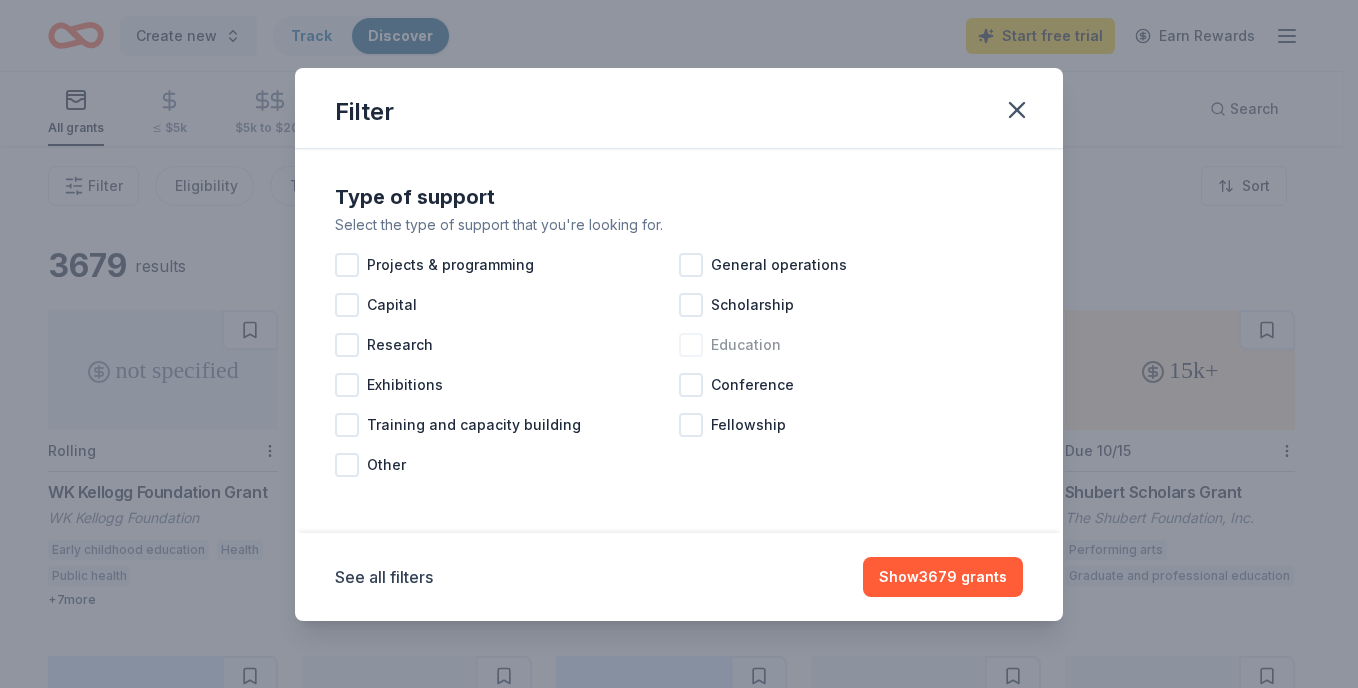 click at bounding box center (691, 345) 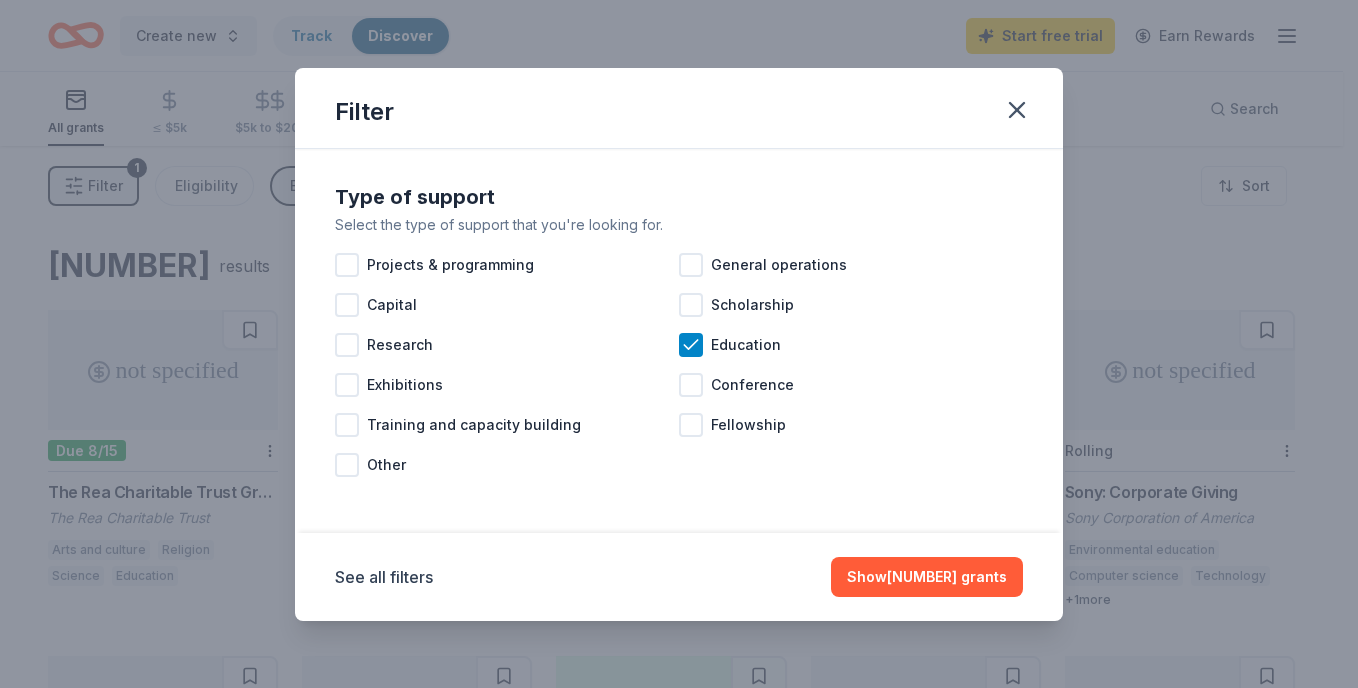 drag, startPoint x: 608, startPoint y: 415, endPoint x: 598, endPoint y: 510, distance: 95.524864 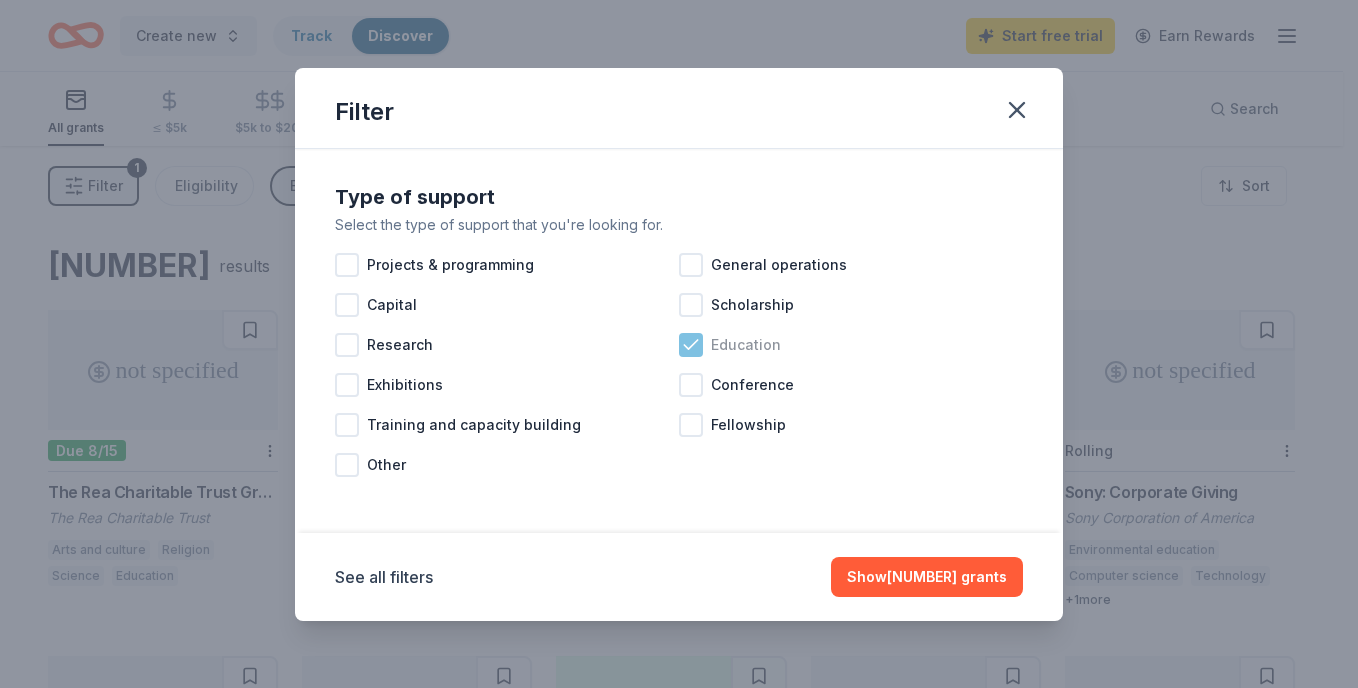 click 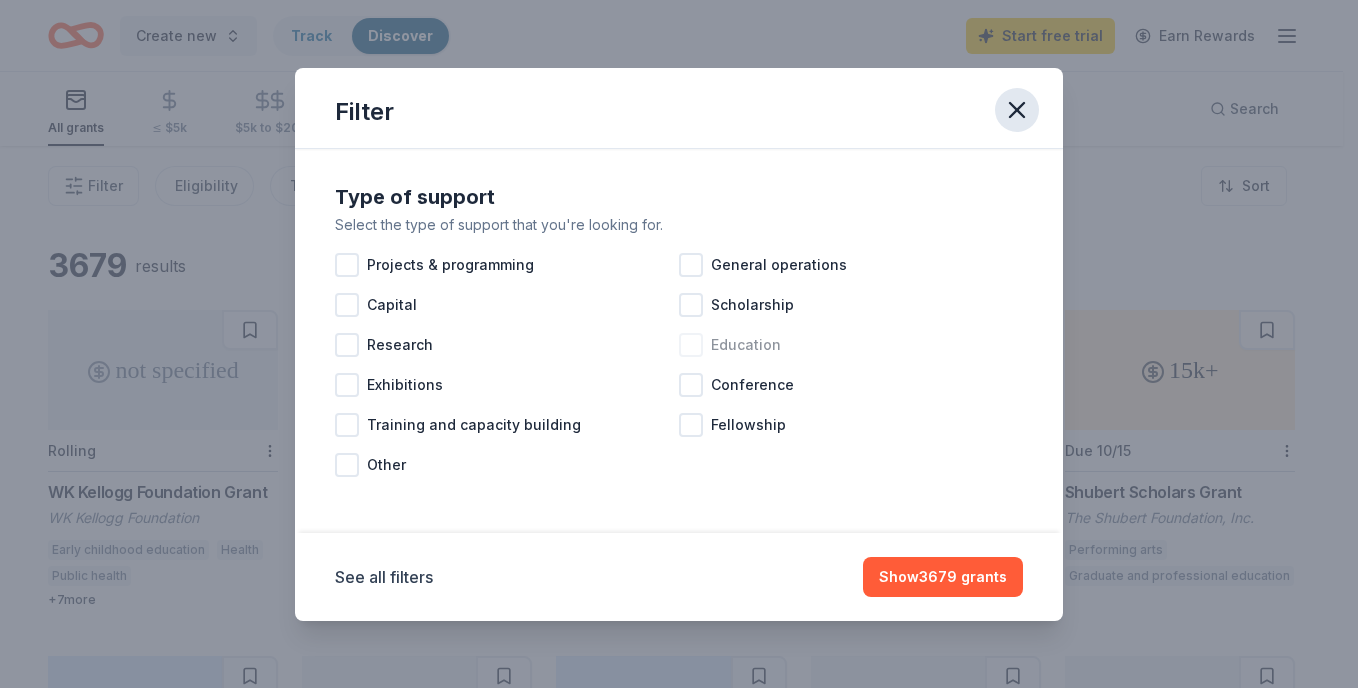 click 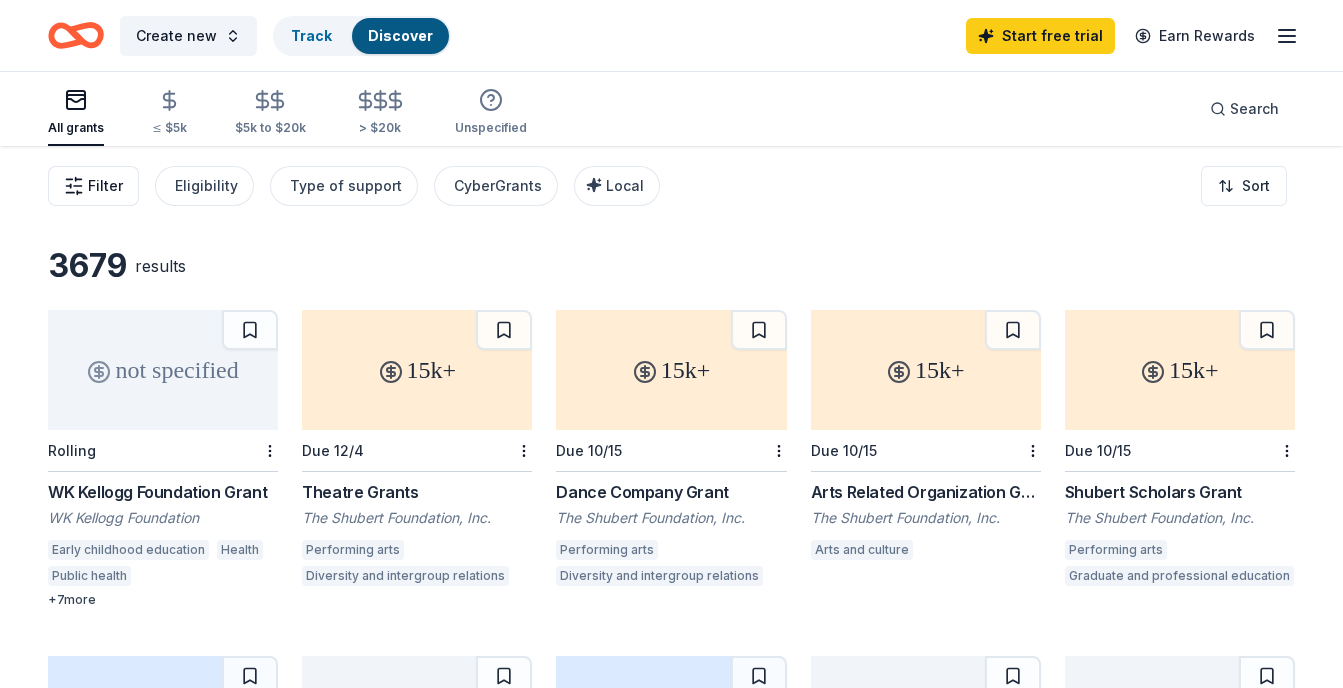 click on "Filter" at bounding box center (105, 186) 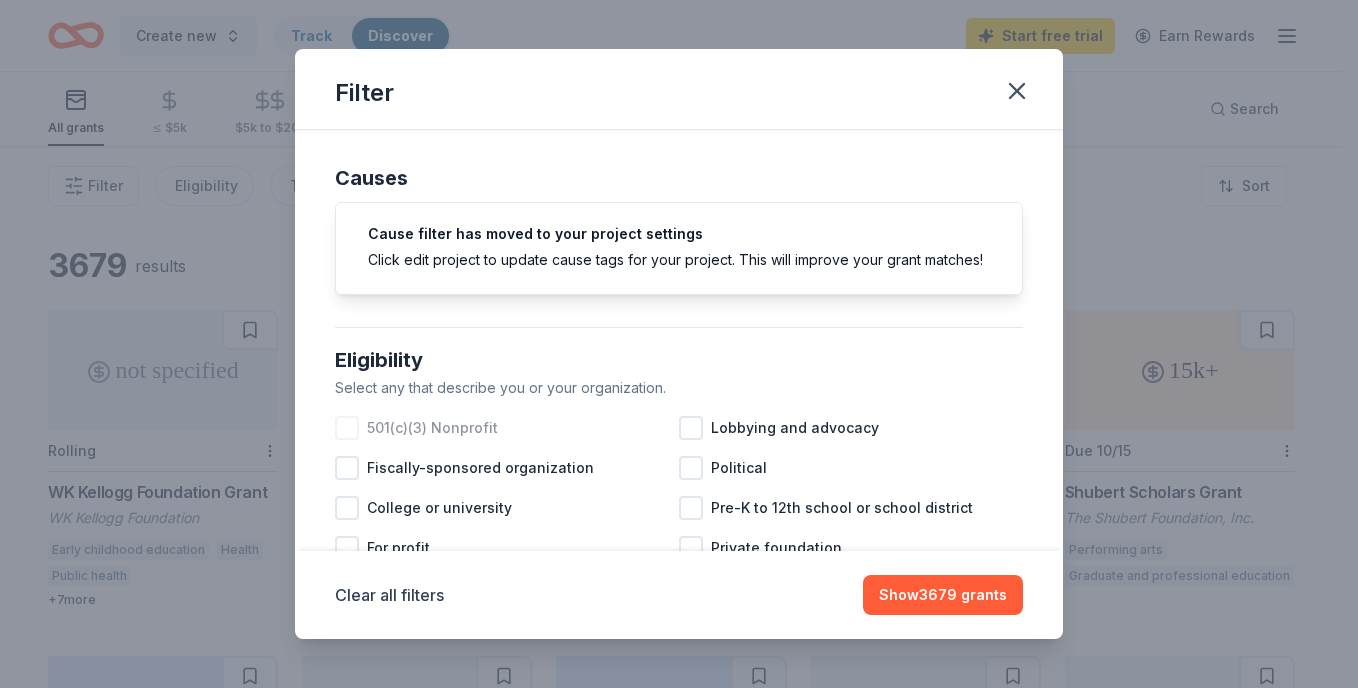 click at bounding box center (347, 428) 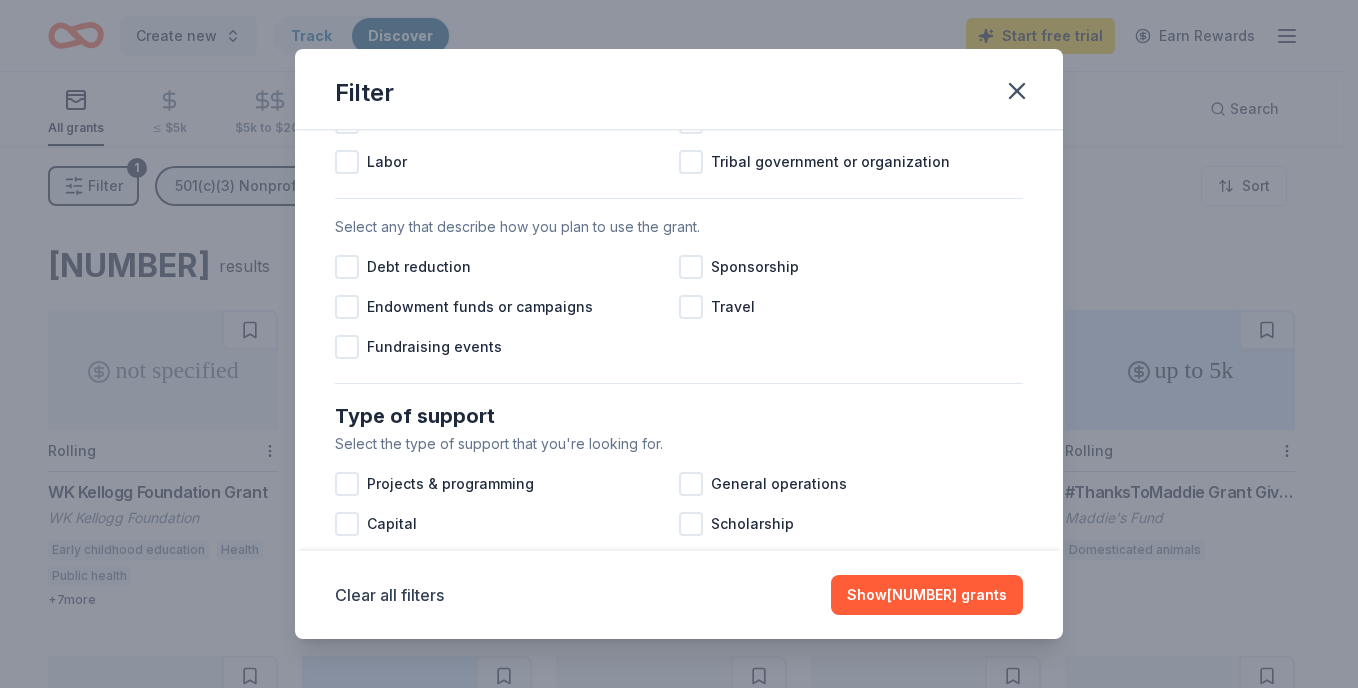 scroll, scrollTop: 551, scrollLeft: 0, axis: vertical 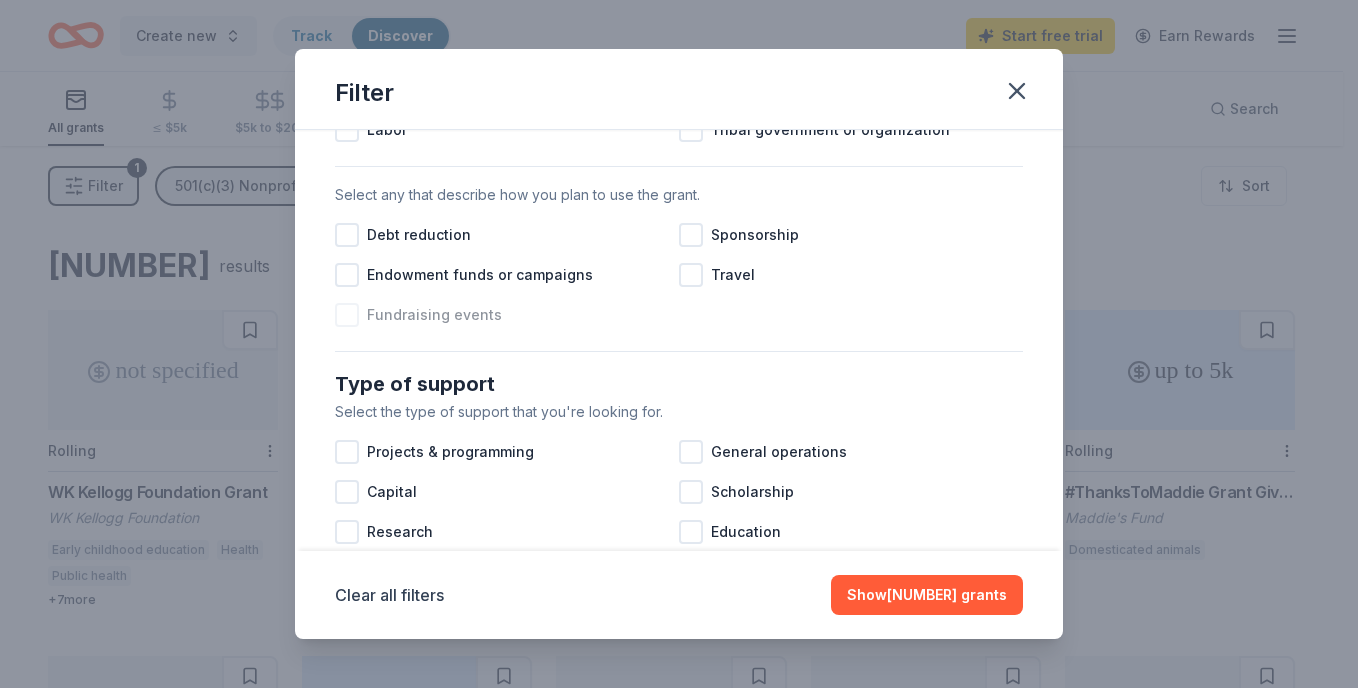 click at bounding box center (347, 315) 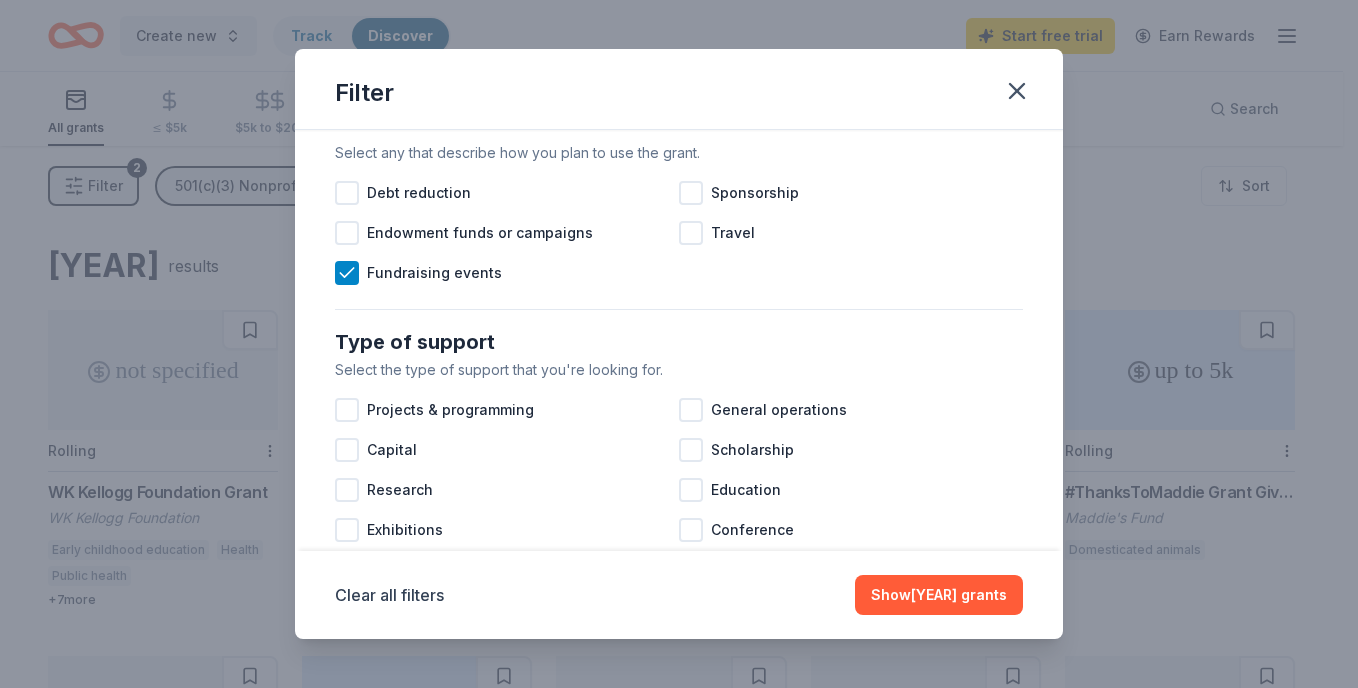 scroll, scrollTop: 652, scrollLeft: 0, axis: vertical 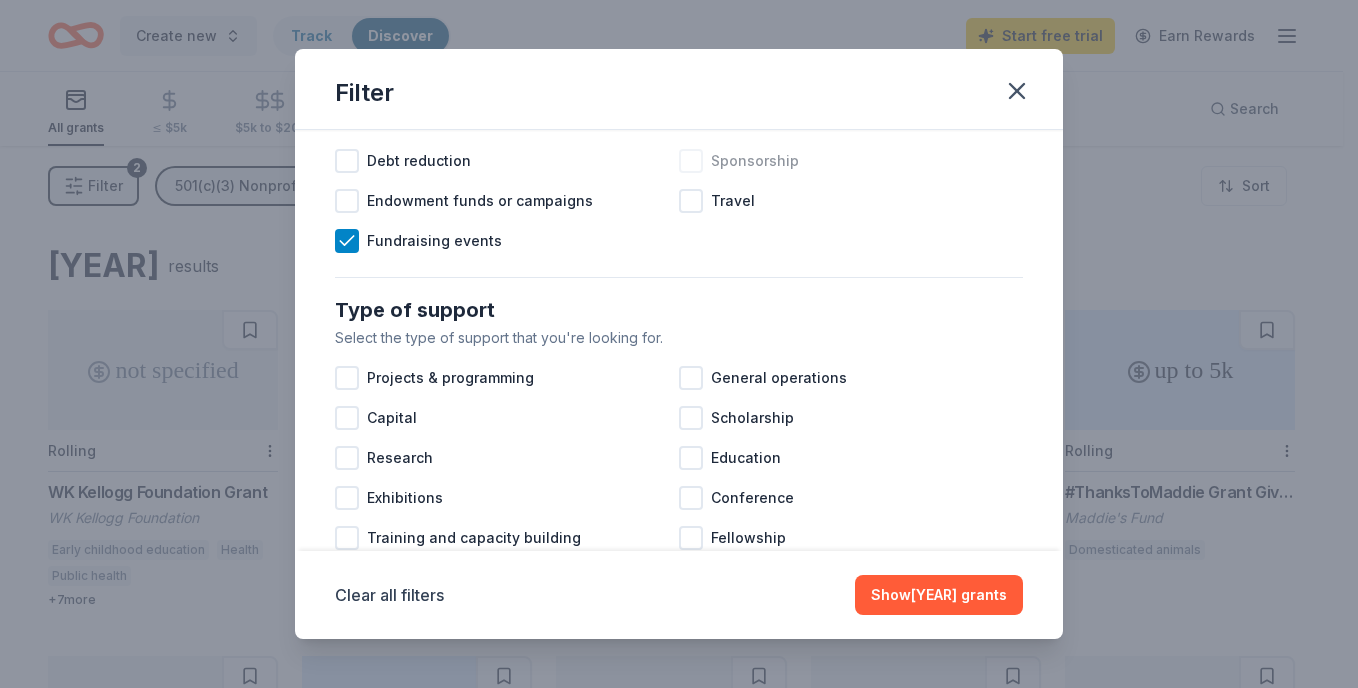click at bounding box center (691, 161) 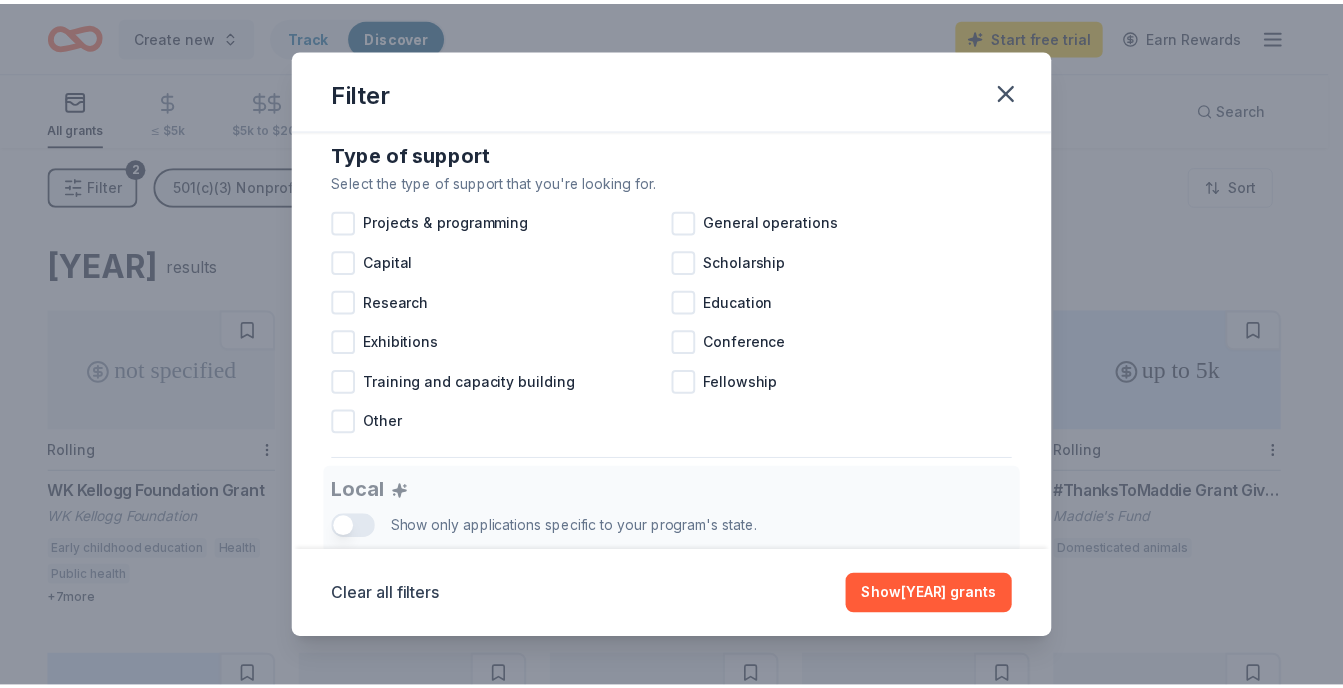 scroll, scrollTop: 799, scrollLeft: 0, axis: vertical 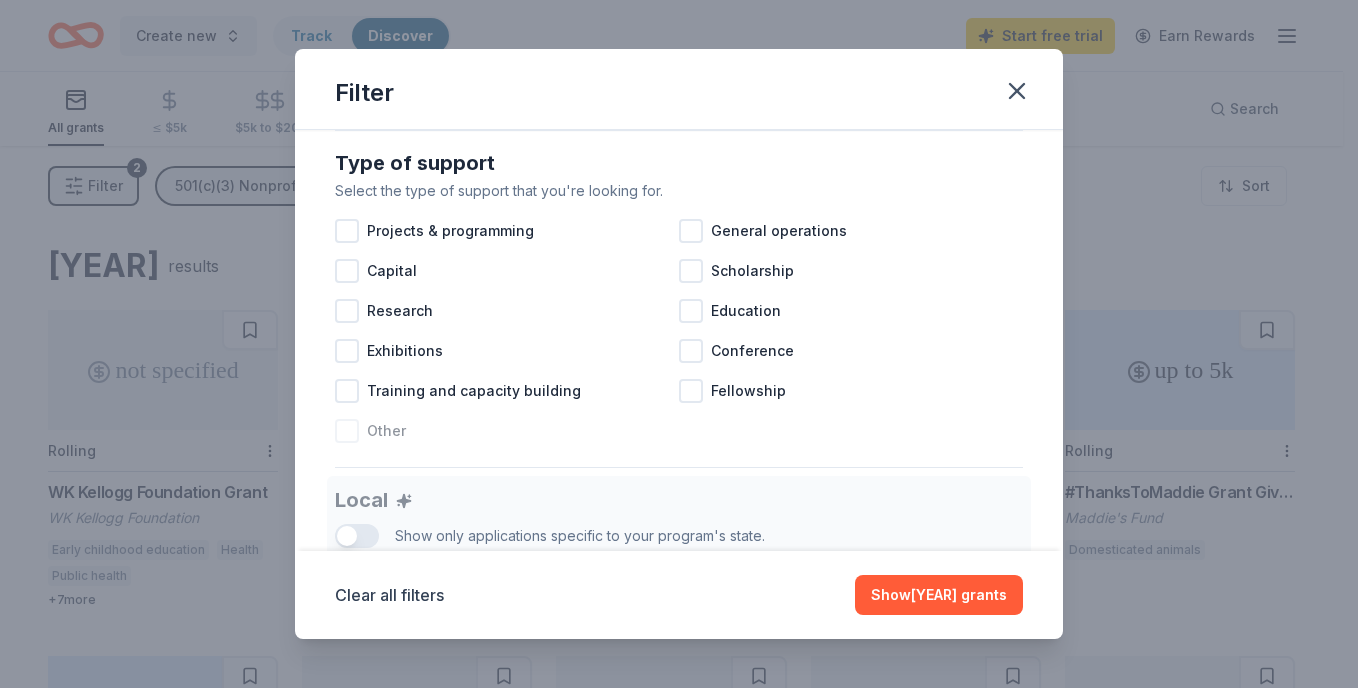 click at bounding box center [347, 431] 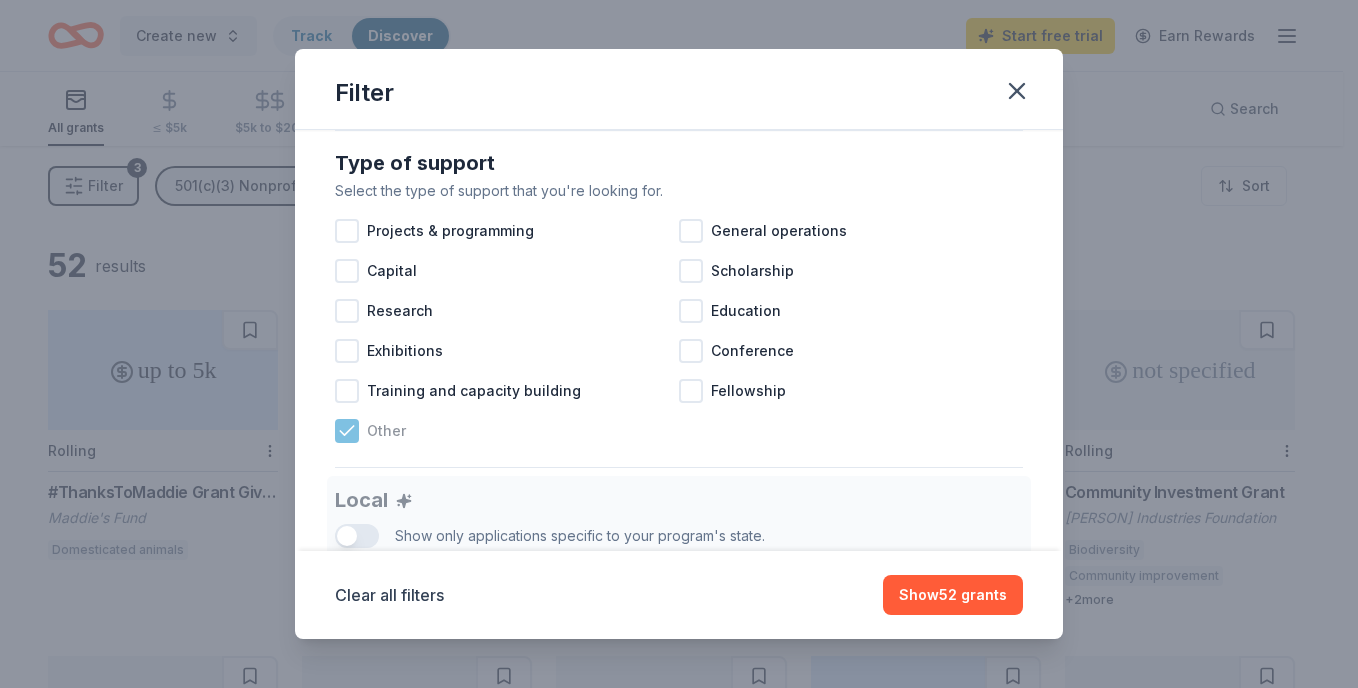 click at bounding box center (347, 431) 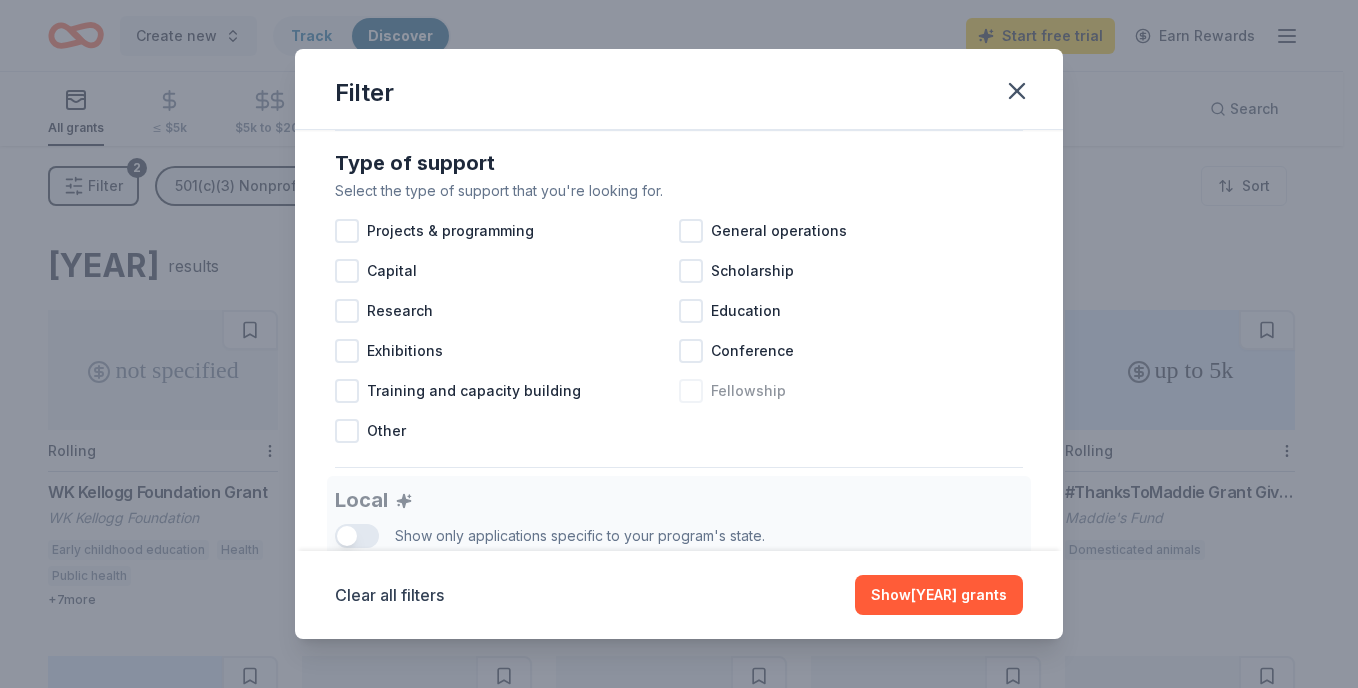 click at bounding box center (691, 391) 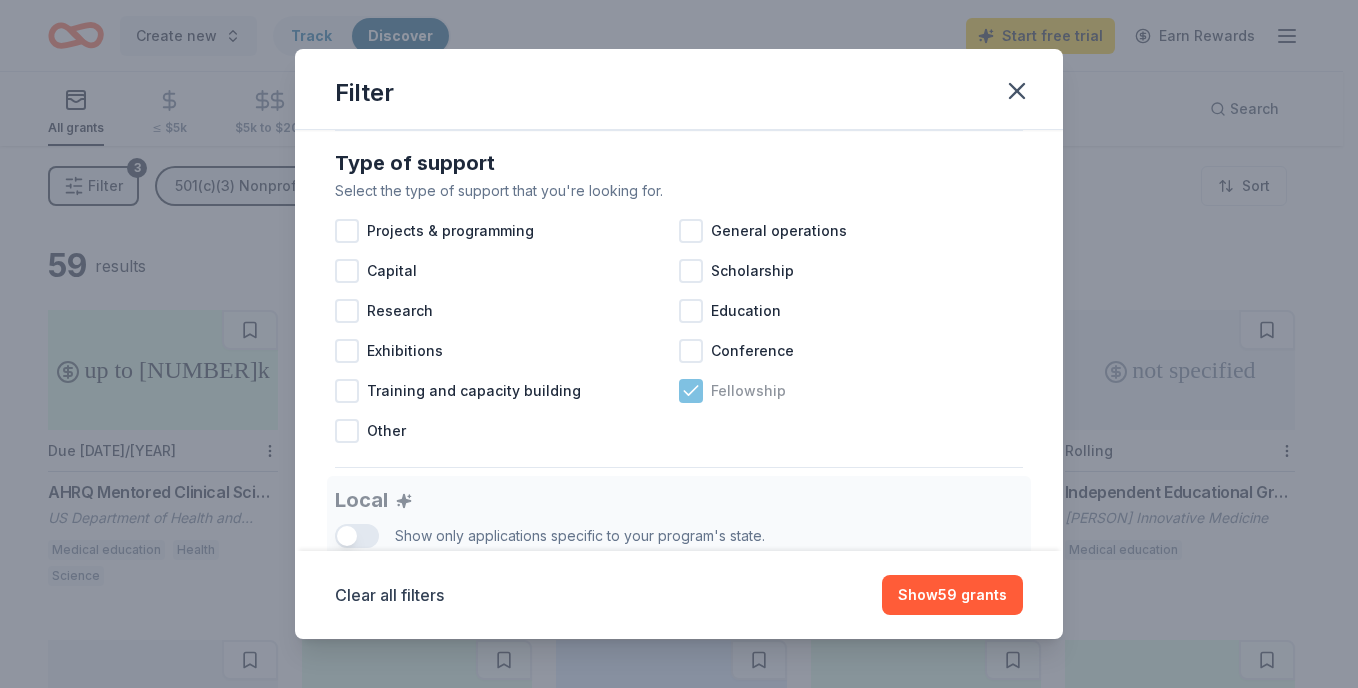 click 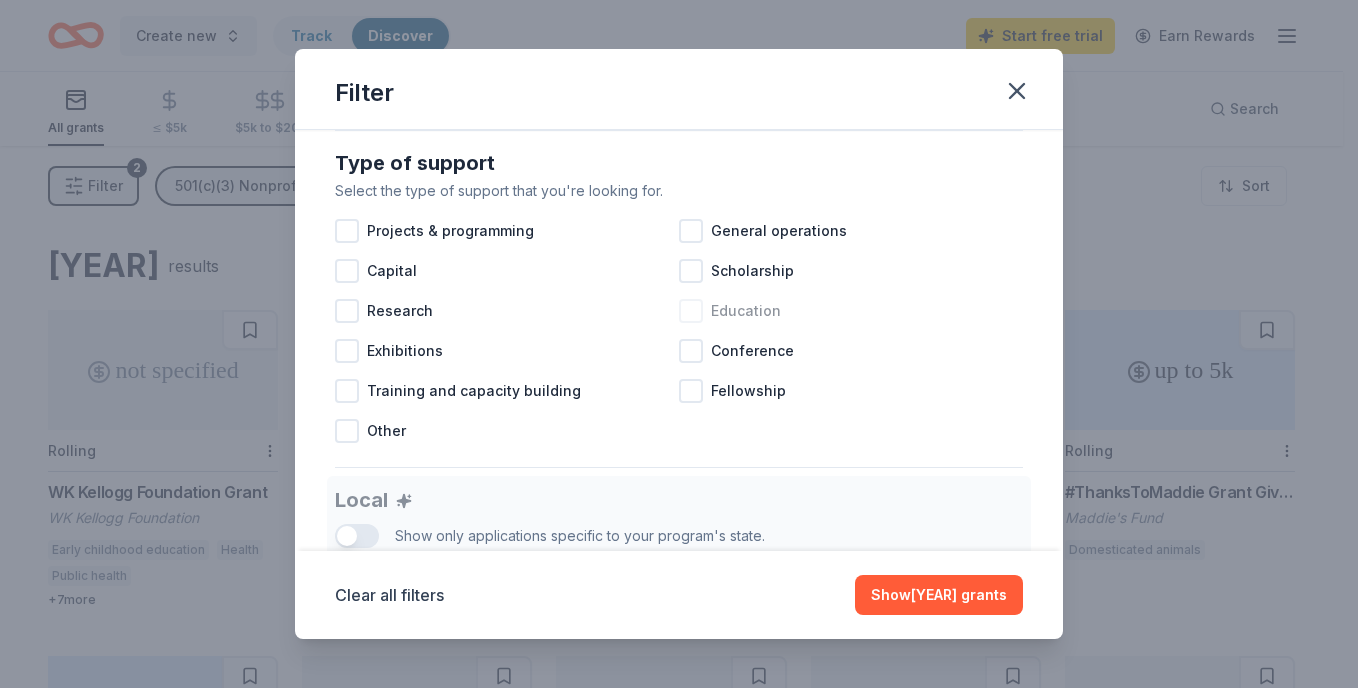 click at bounding box center [691, 311] 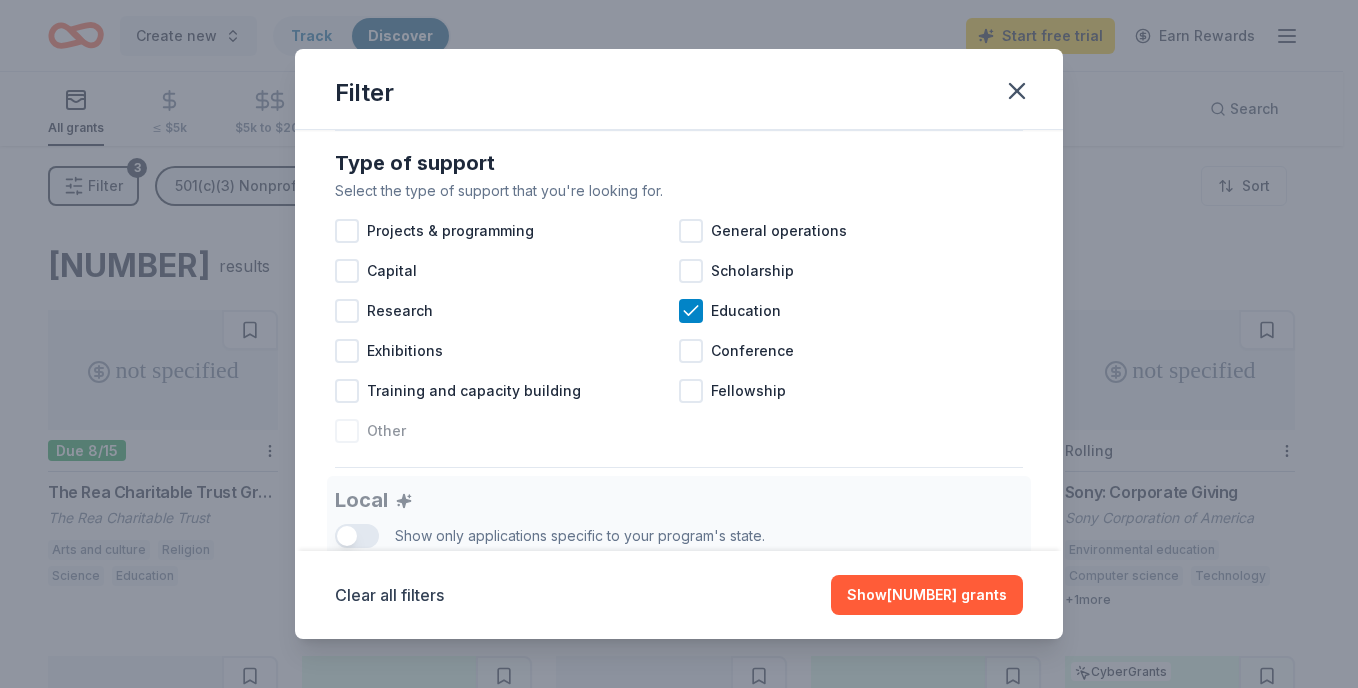 click at bounding box center [347, 431] 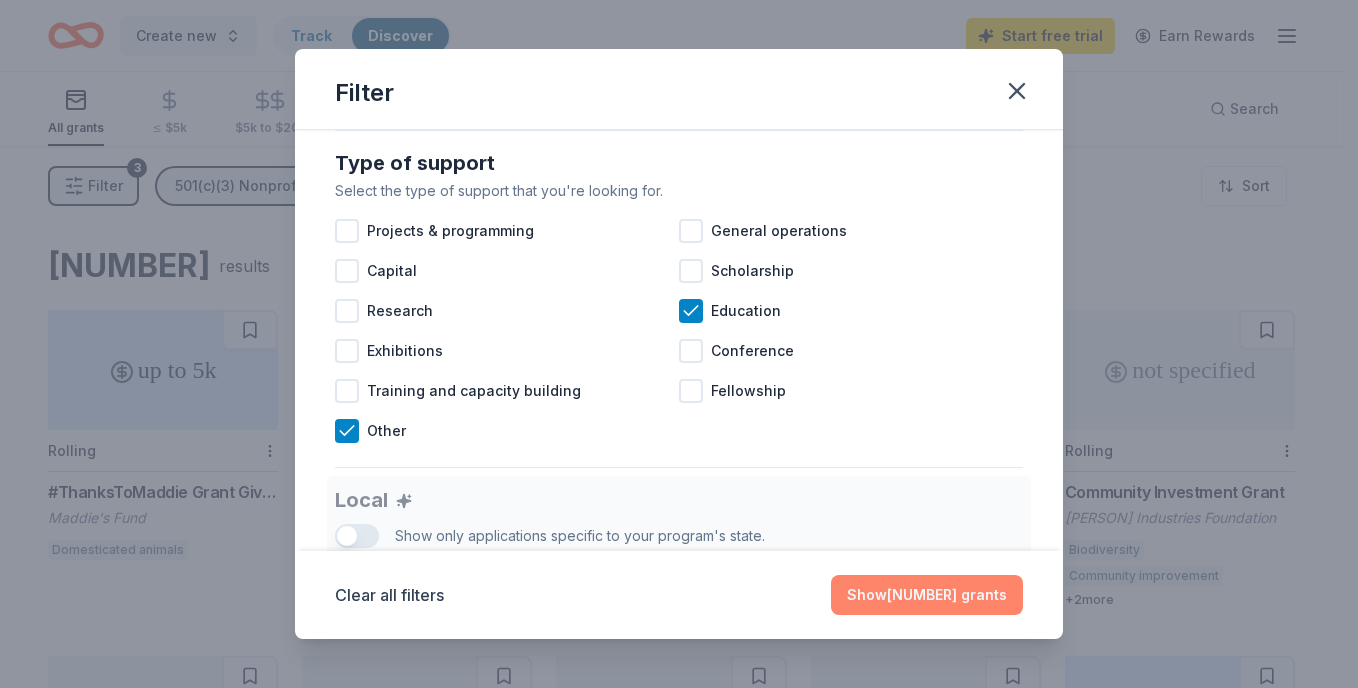 click on "Show  728   grants" at bounding box center [927, 595] 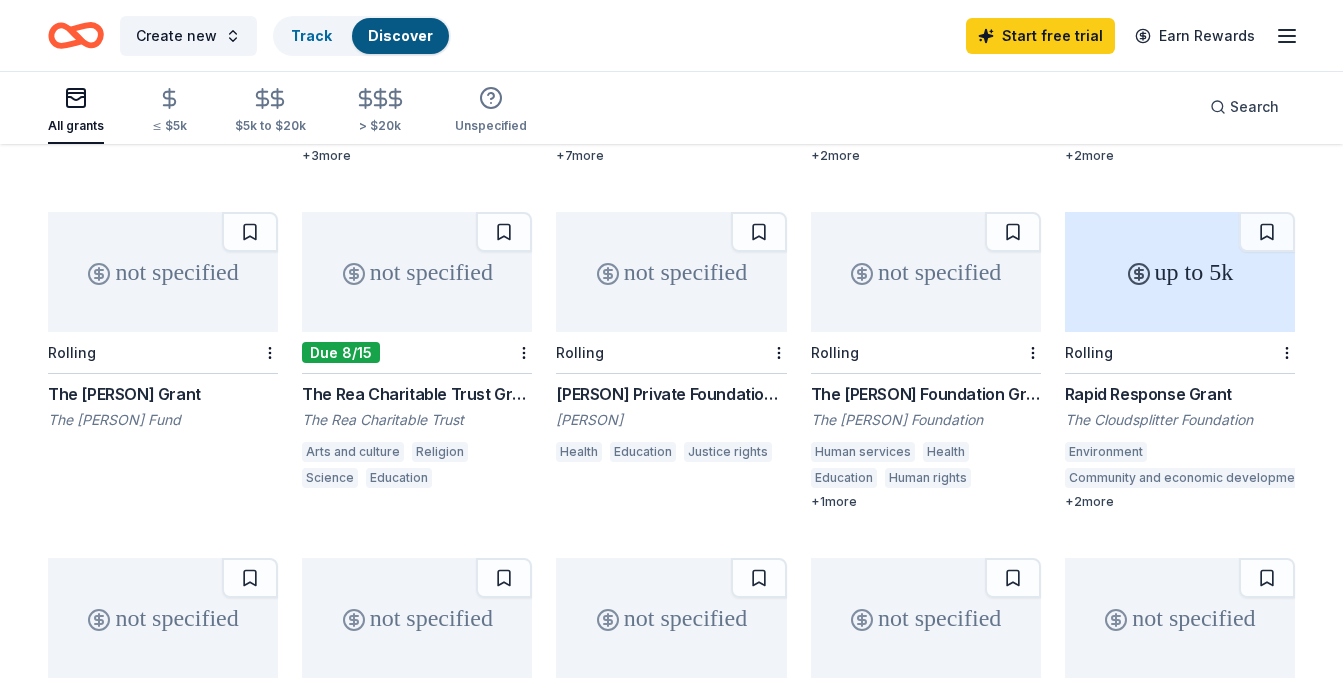 scroll, scrollTop: 452, scrollLeft: 0, axis: vertical 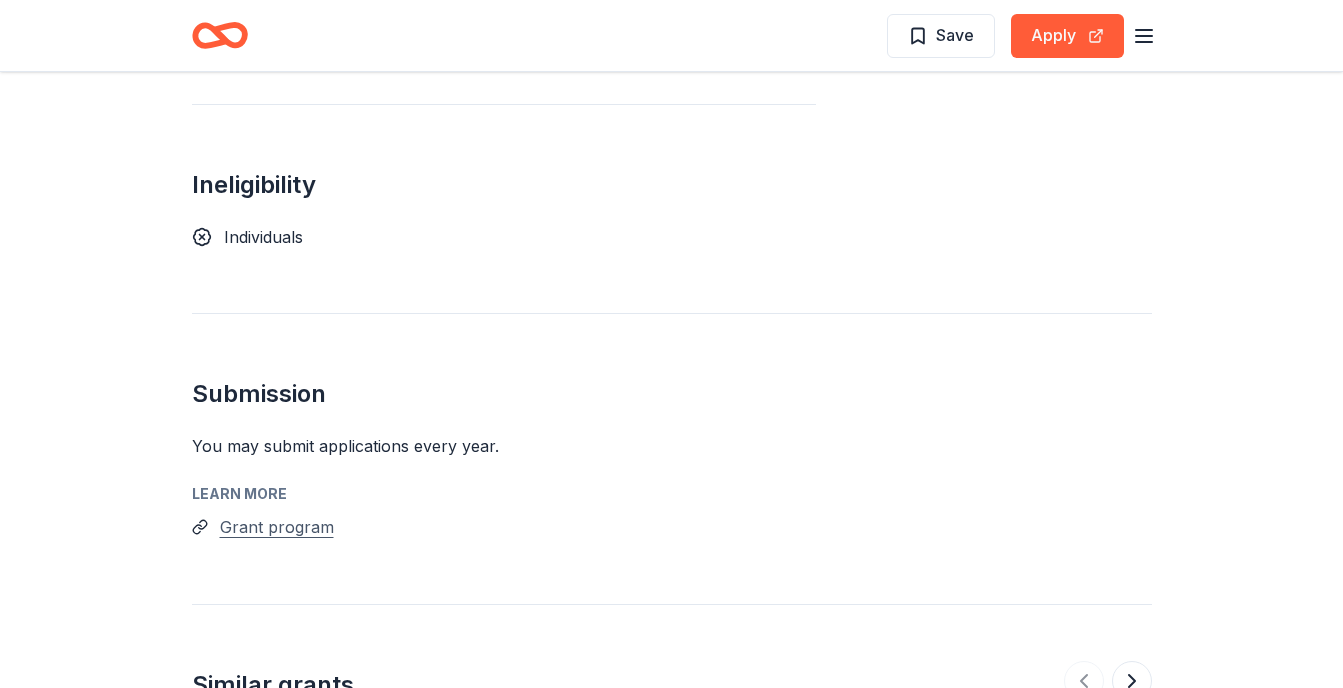click on "Grant program" at bounding box center [277, 527] 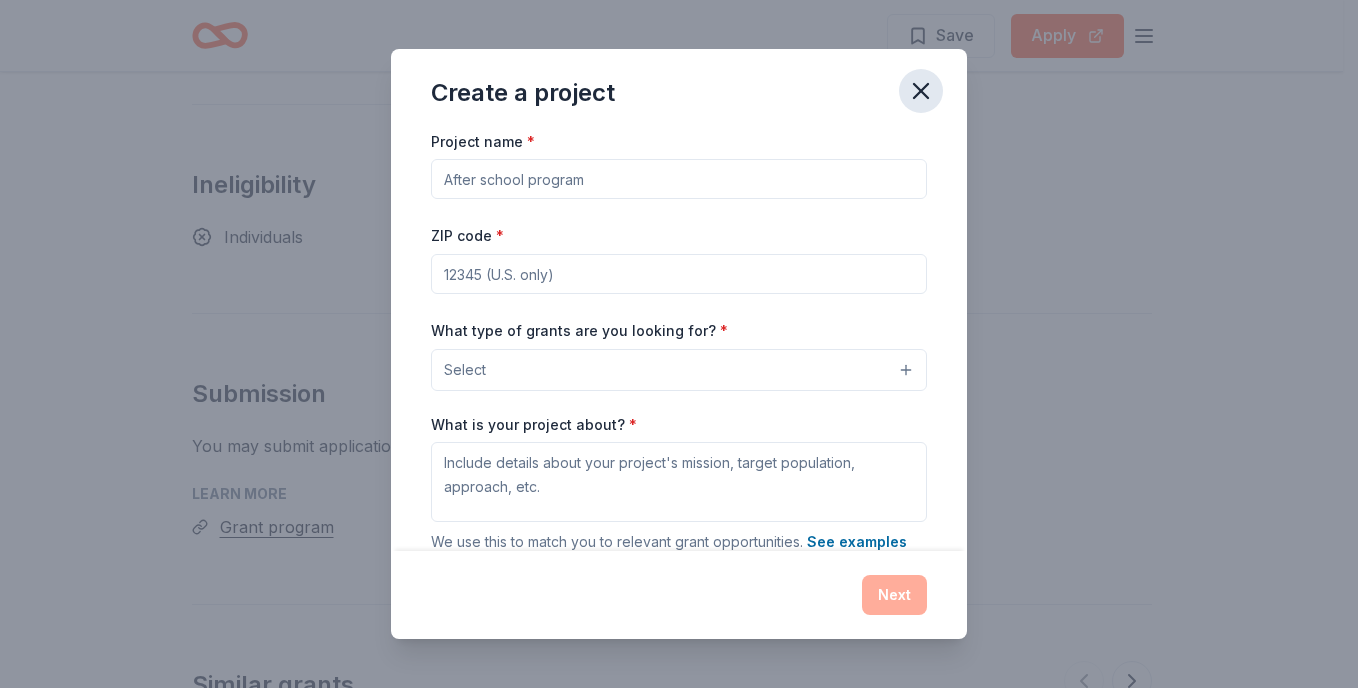 click 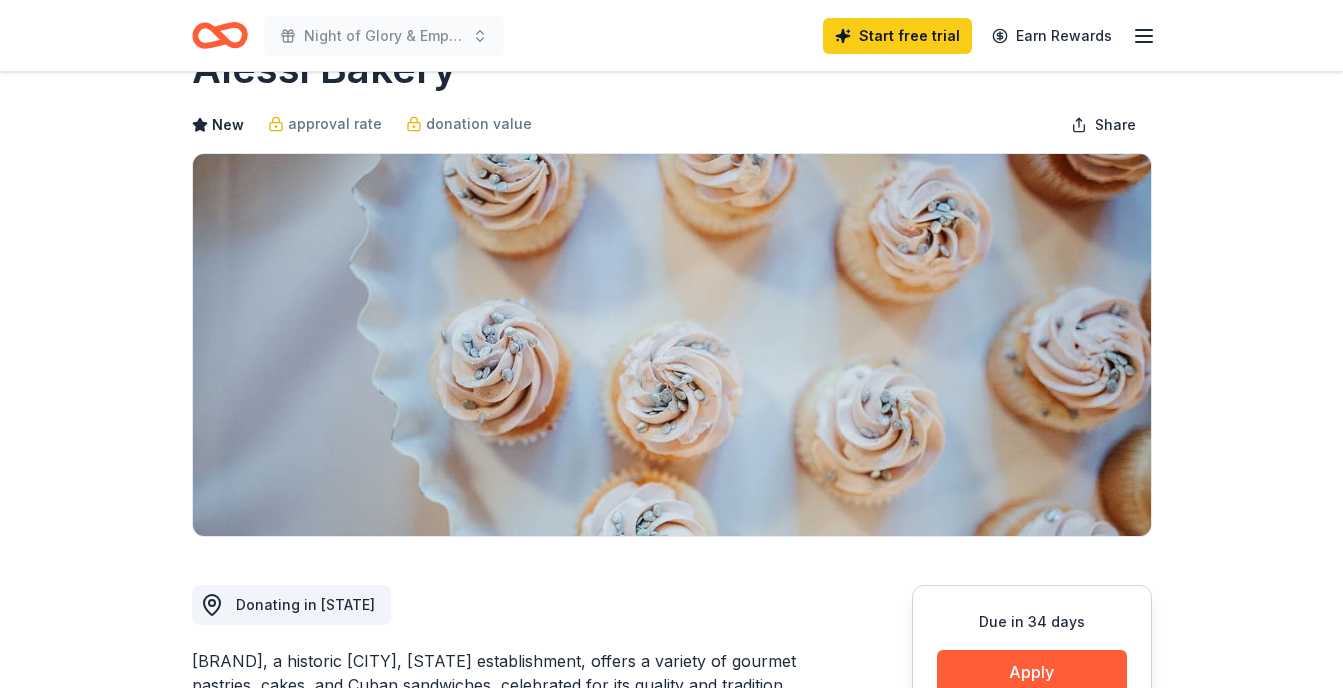 scroll, scrollTop: 0, scrollLeft: 0, axis: both 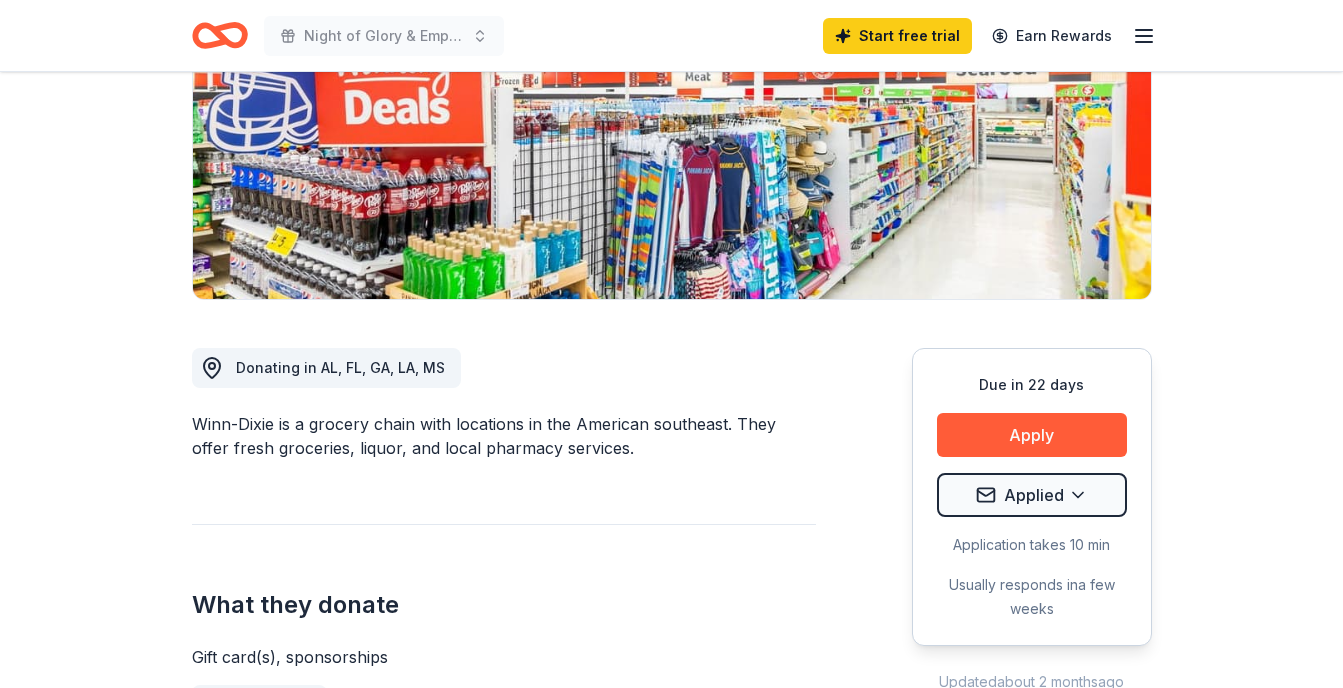 click on "Night of Glory & Empowerment Start free trial Earn Rewards Due in 22 days Share Winn-Dixie 5.0 • 4 reviews 1 apply last week approval rate Share Donating in [STATE], [STATE], [STATE], [STATE] Winn-Dixie is a grocery chain with locations in the American southeast. They offer fresh groceries, liquor, and local pharmacy services. What they donate Gift card(s), sponsorships Auction & raffle Donation can be shipped to you Donation is small & easy to send to guests Who they donate to Preferred Supports organizations that serve diverse sectors and work to address racial disparities in healthcare, education, and food insecurity Education Health Poverty & Hunger Social Justice 501(c)(3) required Ineligible Nonprofit groups that can only receive gift cards through a PO Box address approval rate 20 % approved 30 % declined 50 % no response Start free Pro trial to view approval rates and average donation values Due in 22 days Apply Applied Application takes 10 min Usually responds in a few weeks Updated about 2 months ago 4" at bounding box center [671, 36] 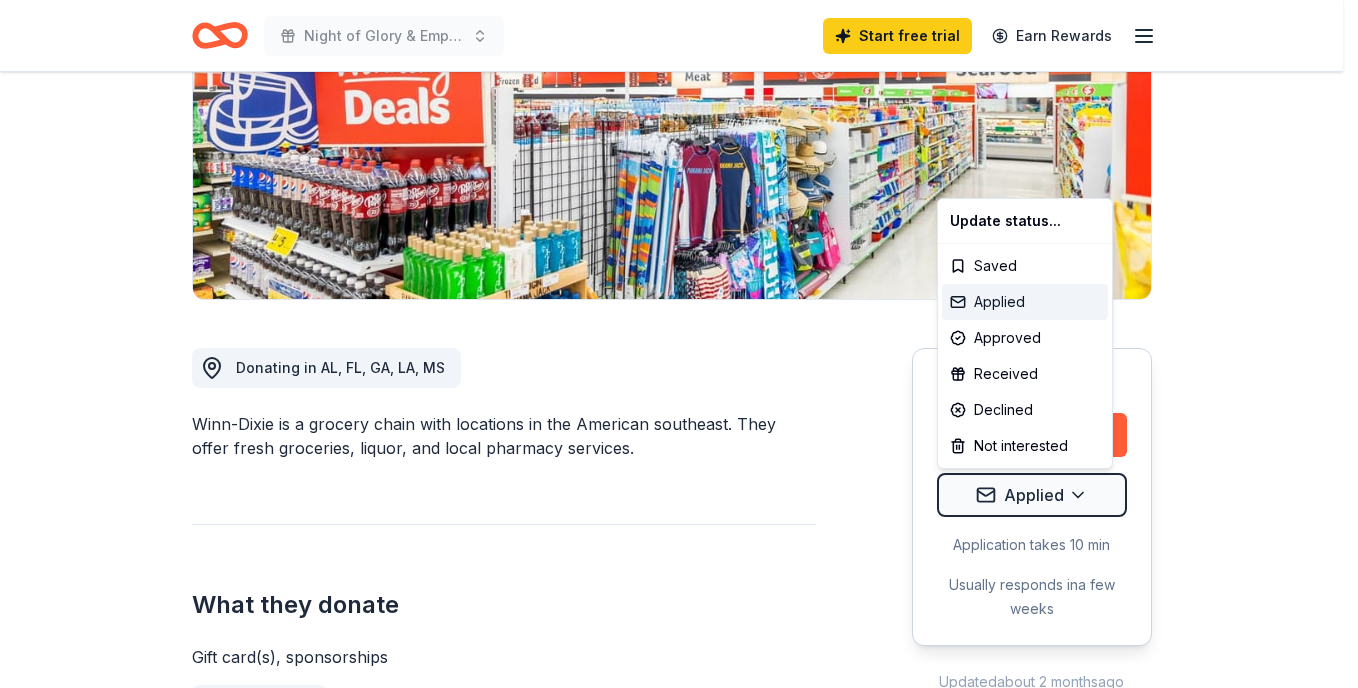 click on "Applied" at bounding box center [1025, 302] 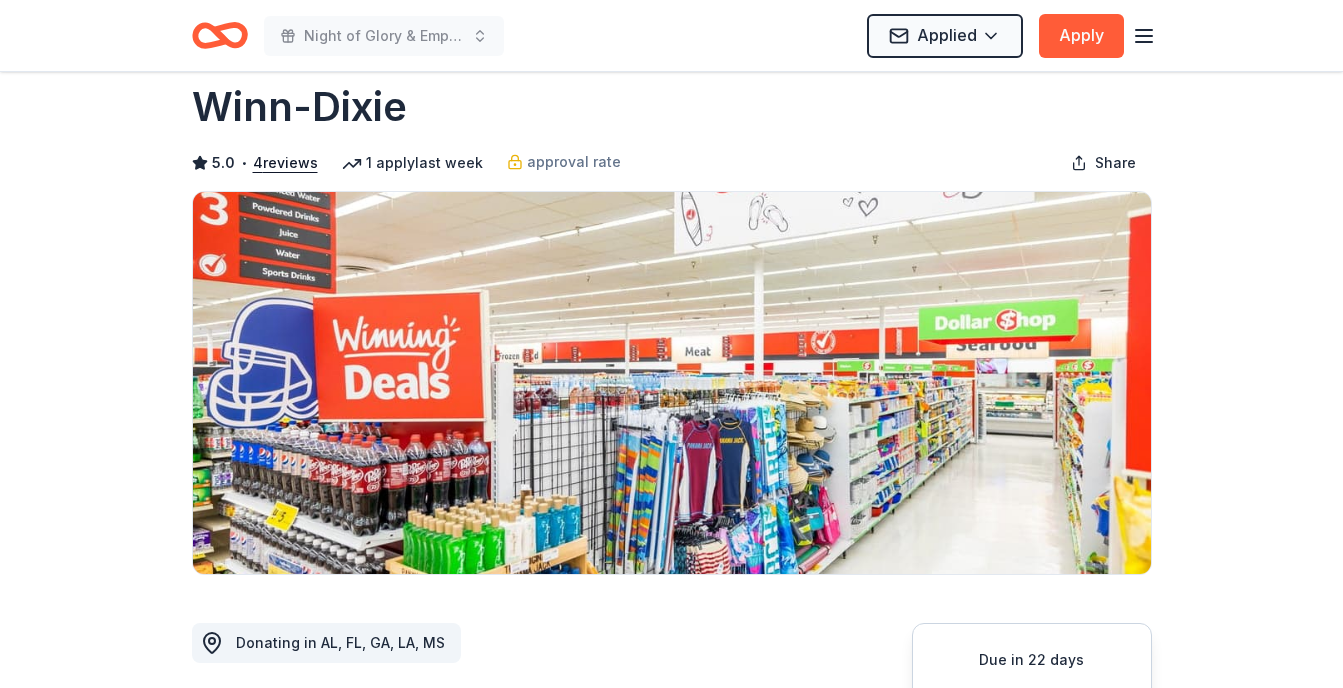 scroll, scrollTop: 0, scrollLeft: 0, axis: both 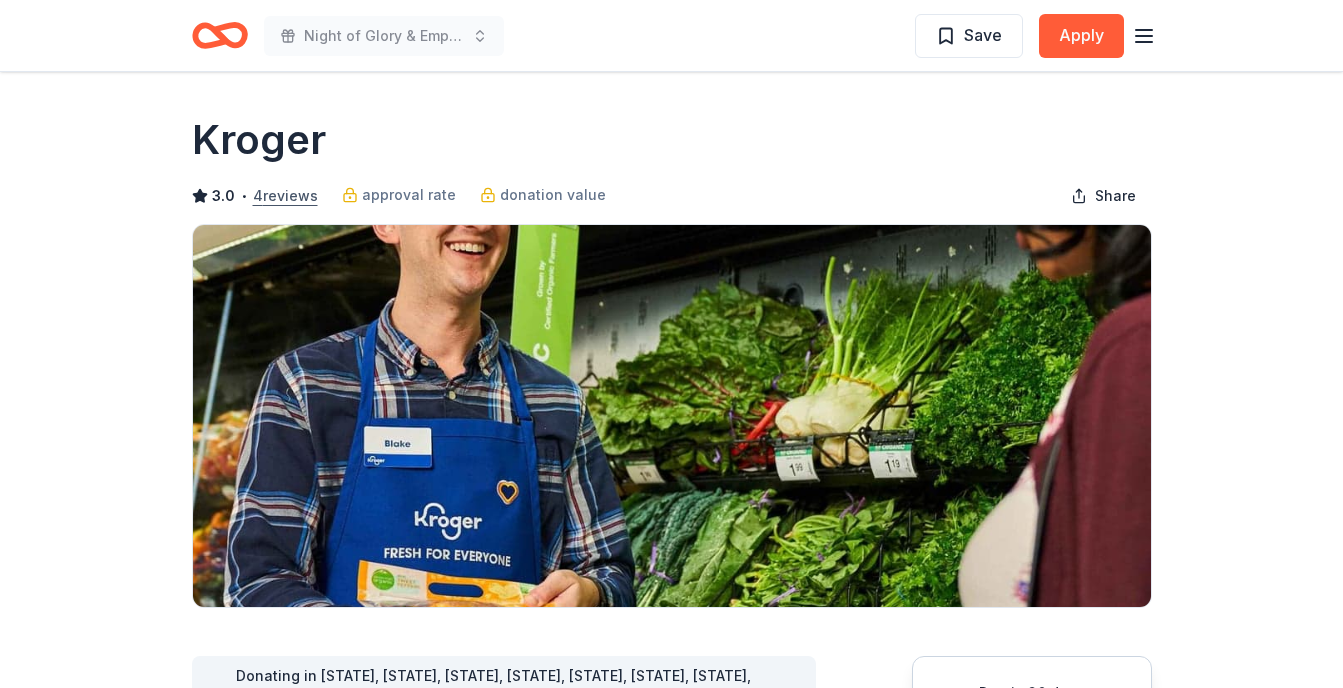 click on "4  reviews" at bounding box center [285, 196] 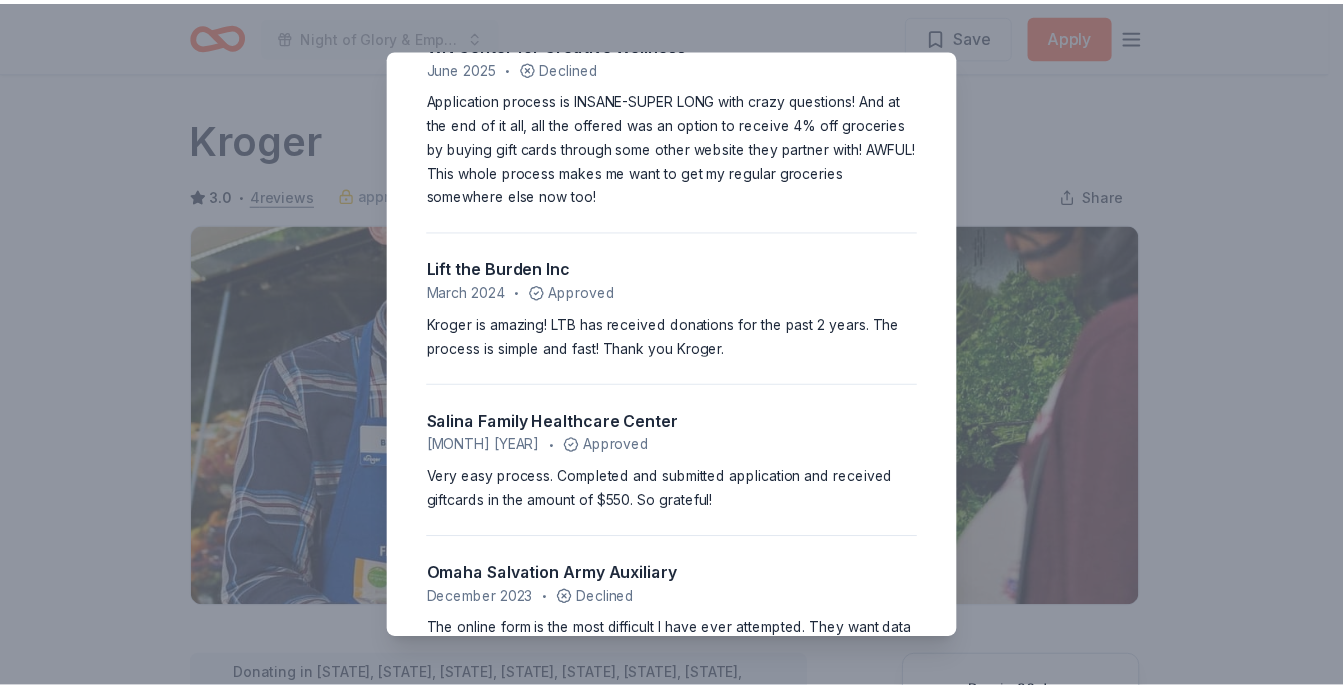 scroll, scrollTop: 0, scrollLeft: 0, axis: both 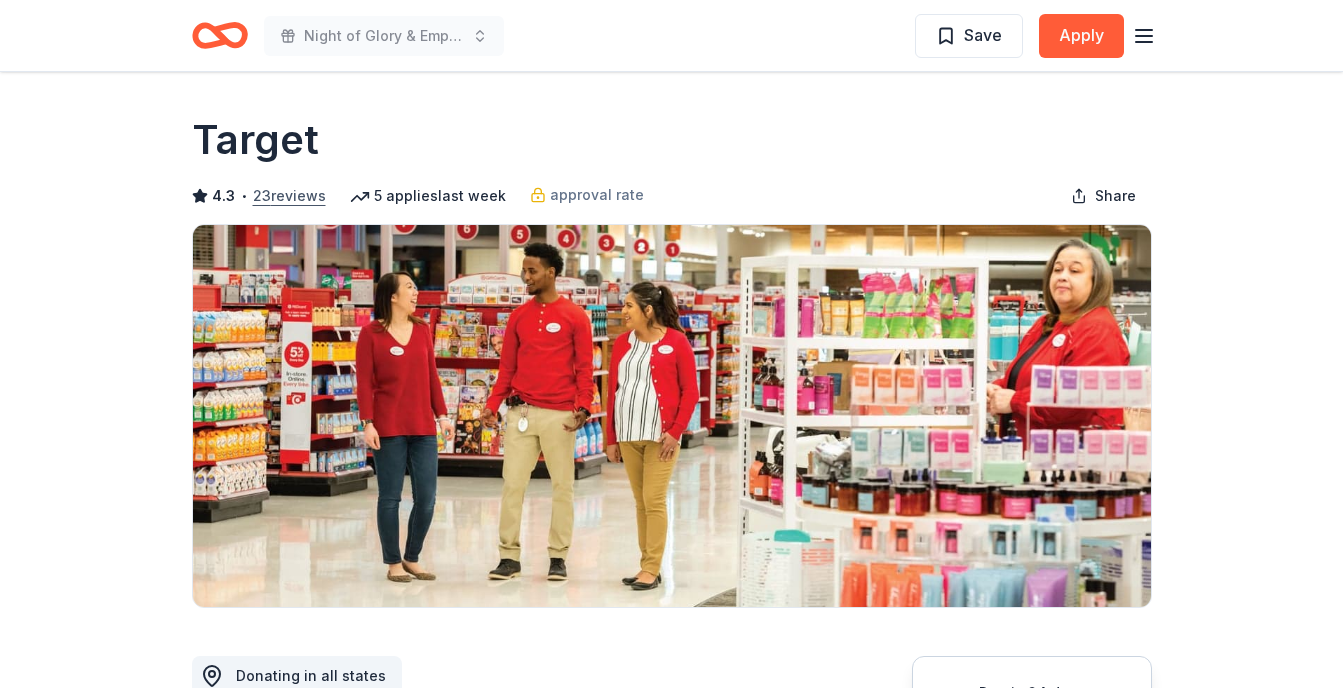 click on "23  reviews" at bounding box center [289, 196] 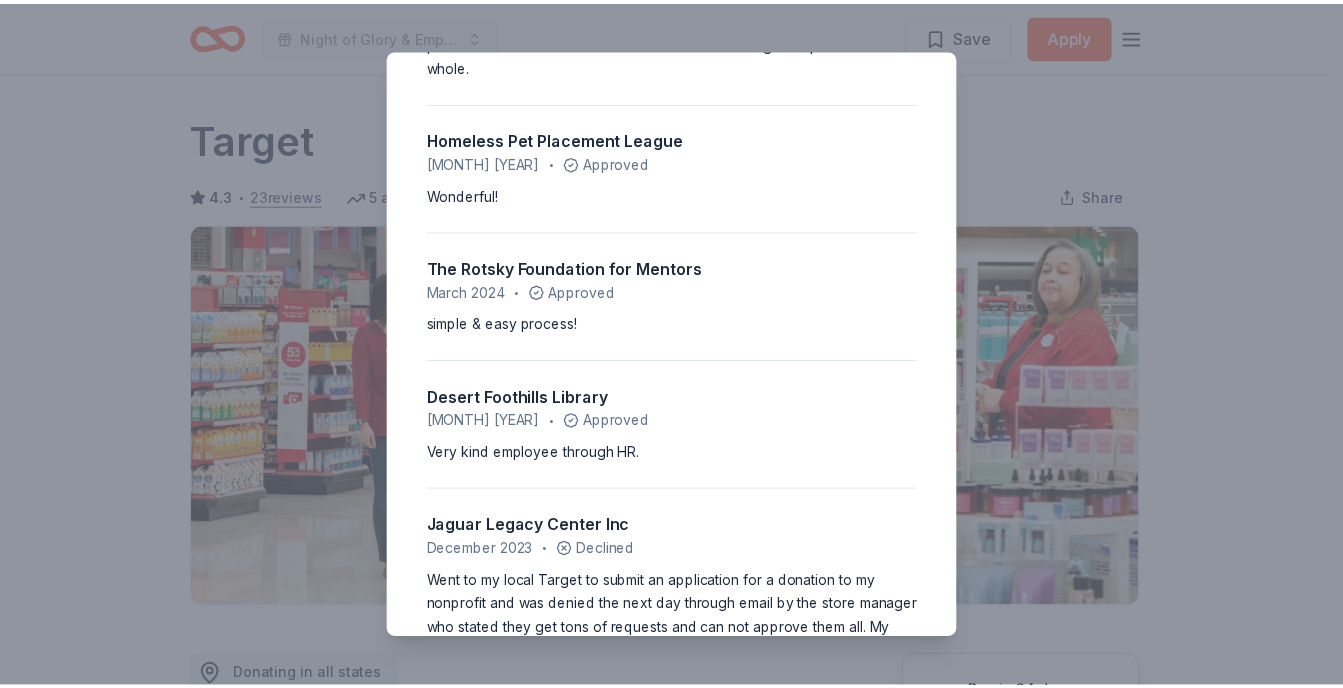 scroll, scrollTop: 0, scrollLeft: 0, axis: both 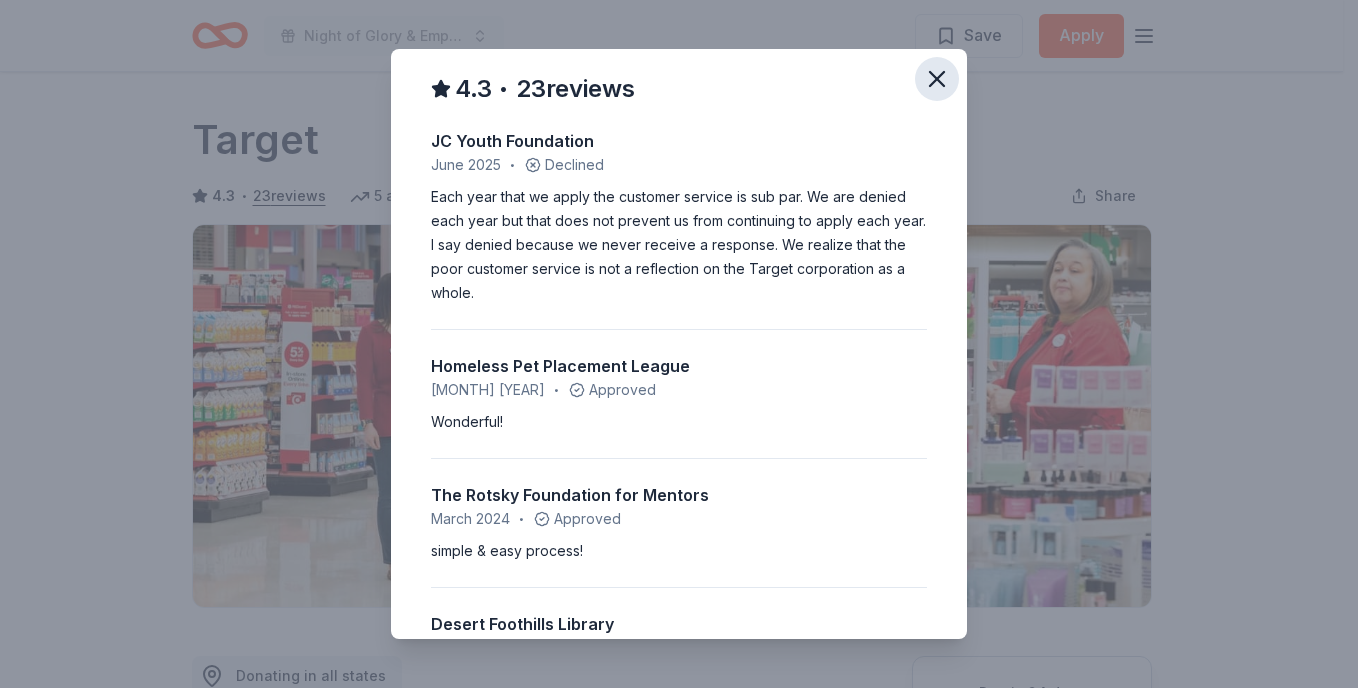 click 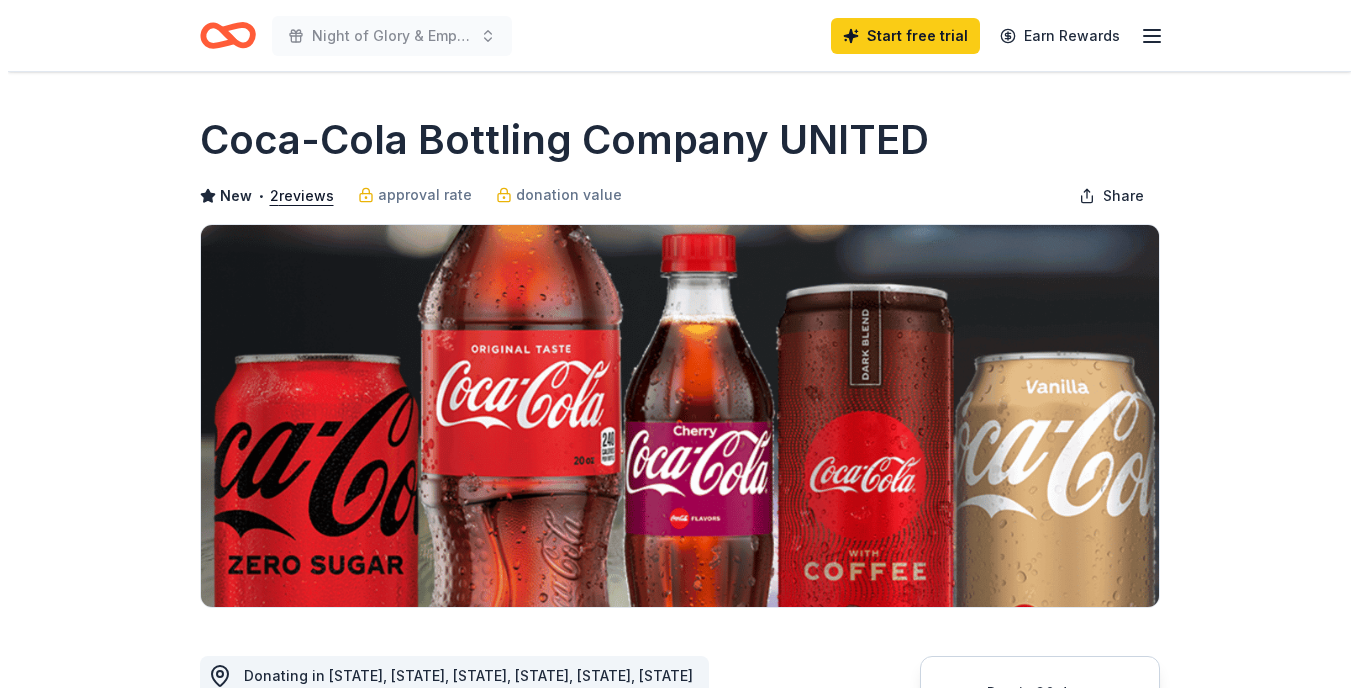 scroll, scrollTop: 0, scrollLeft: 0, axis: both 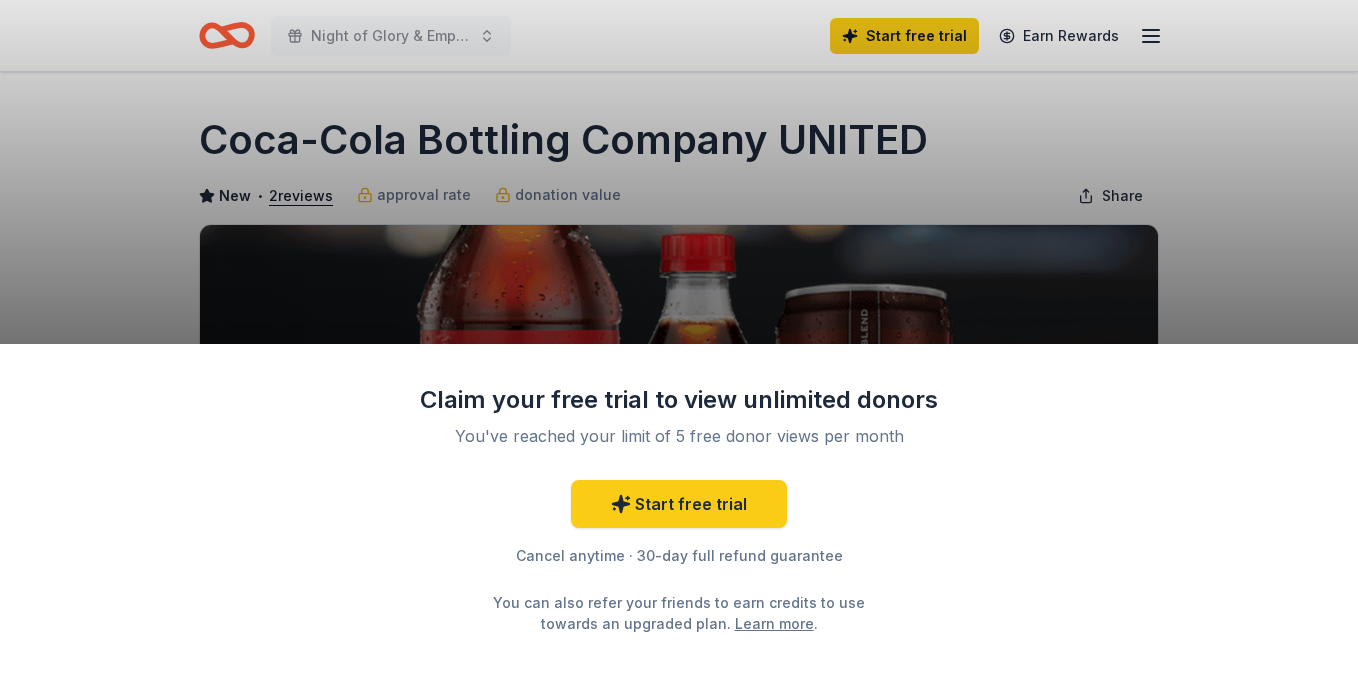click on "Claim your free trial to view unlimited donors You've reached your limit of 5 free donor views per month Start free  trial Cancel anytime · 30-day full refund guarantee You can also refer your friends to earn credits to use towards an upgraded plan.   Learn more ." at bounding box center [679, 344] 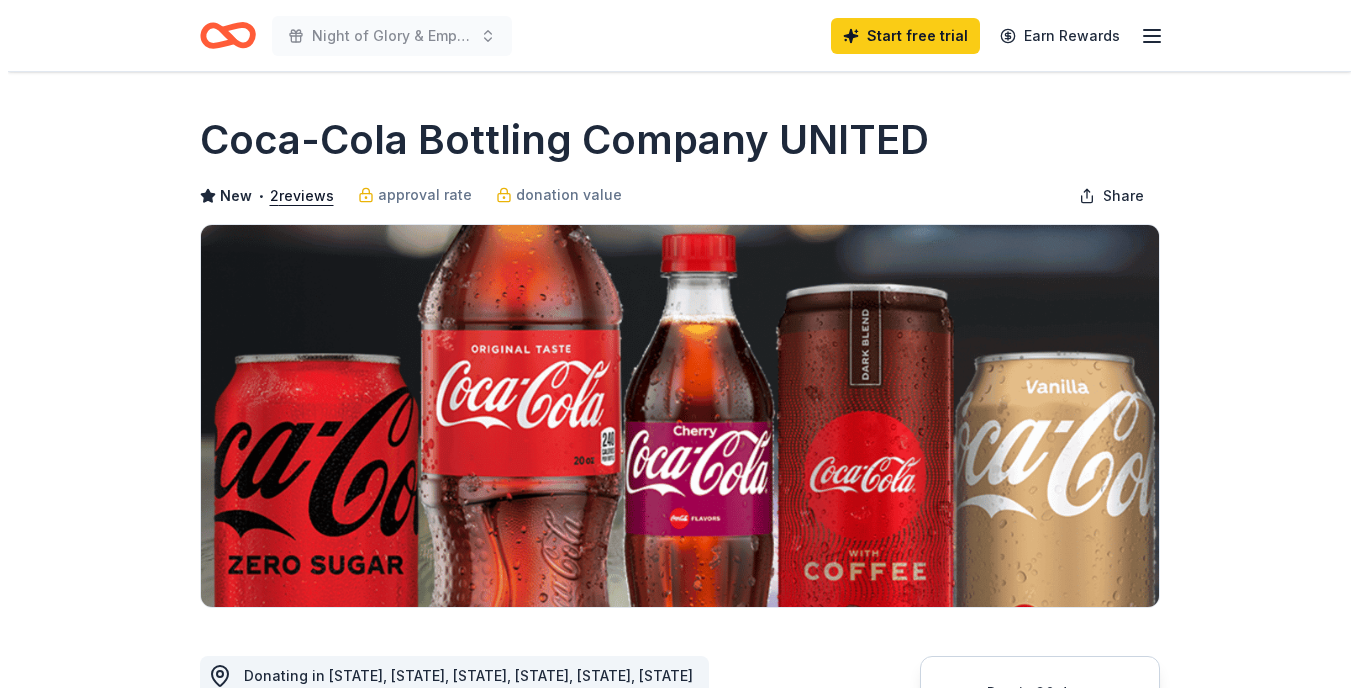 scroll, scrollTop: 0, scrollLeft: 0, axis: both 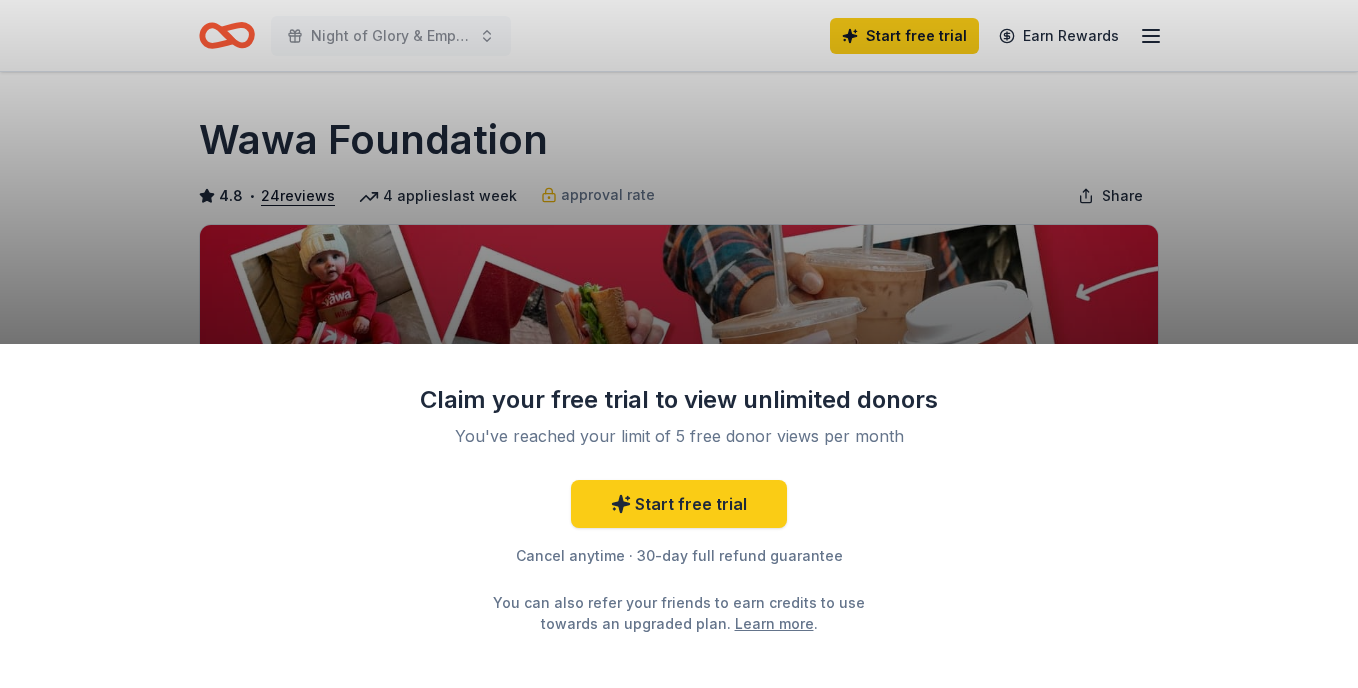 click on "Claim your free trial to view unlimited donors You've reached your limit of 5 free donor views per month Start free  trial Cancel anytime · 30-day full refund guarantee You can also refer your friends to earn credits to use towards an upgraded plan.   Learn more ." at bounding box center [679, 344] 